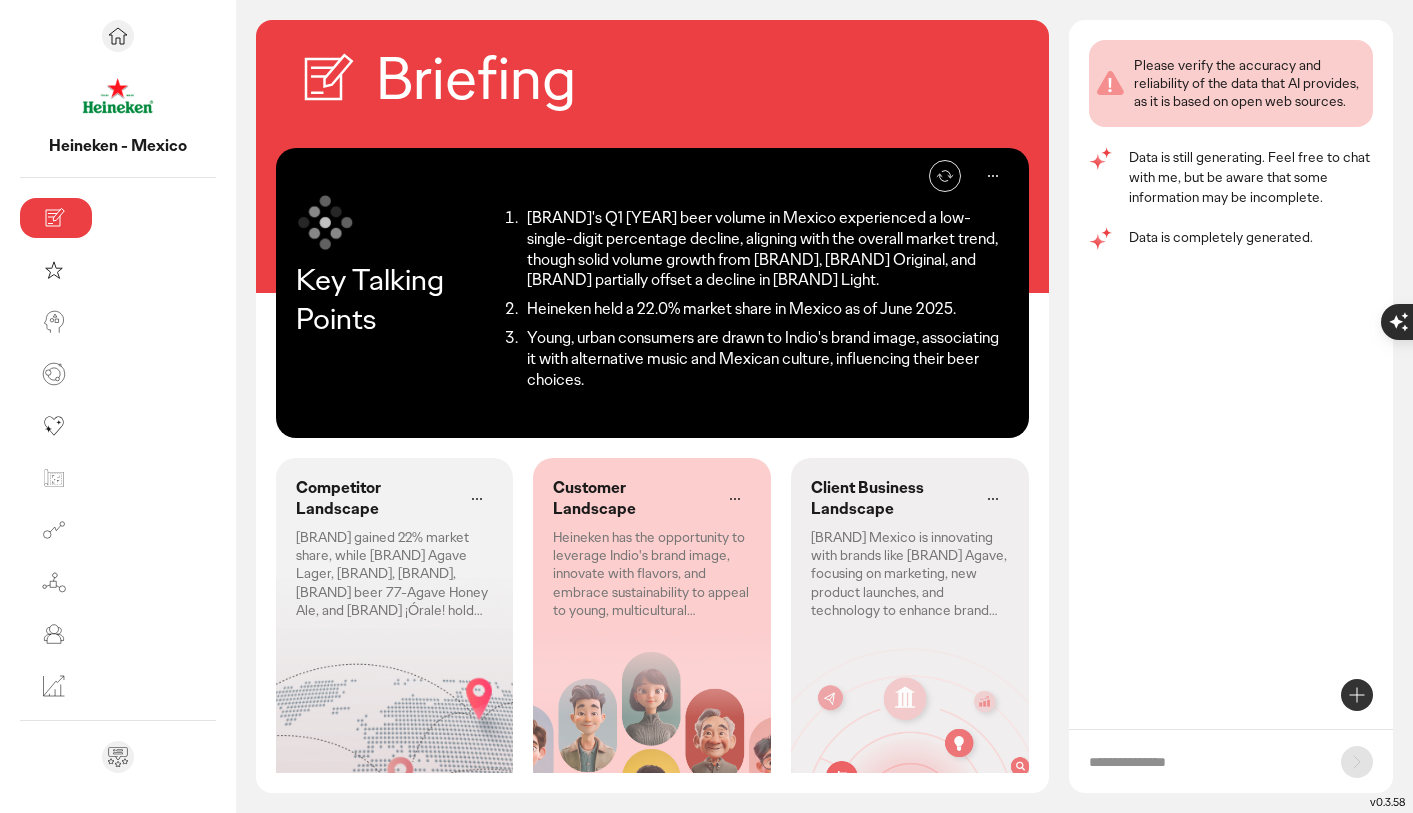 scroll, scrollTop: 0, scrollLeft: 0, axis: both 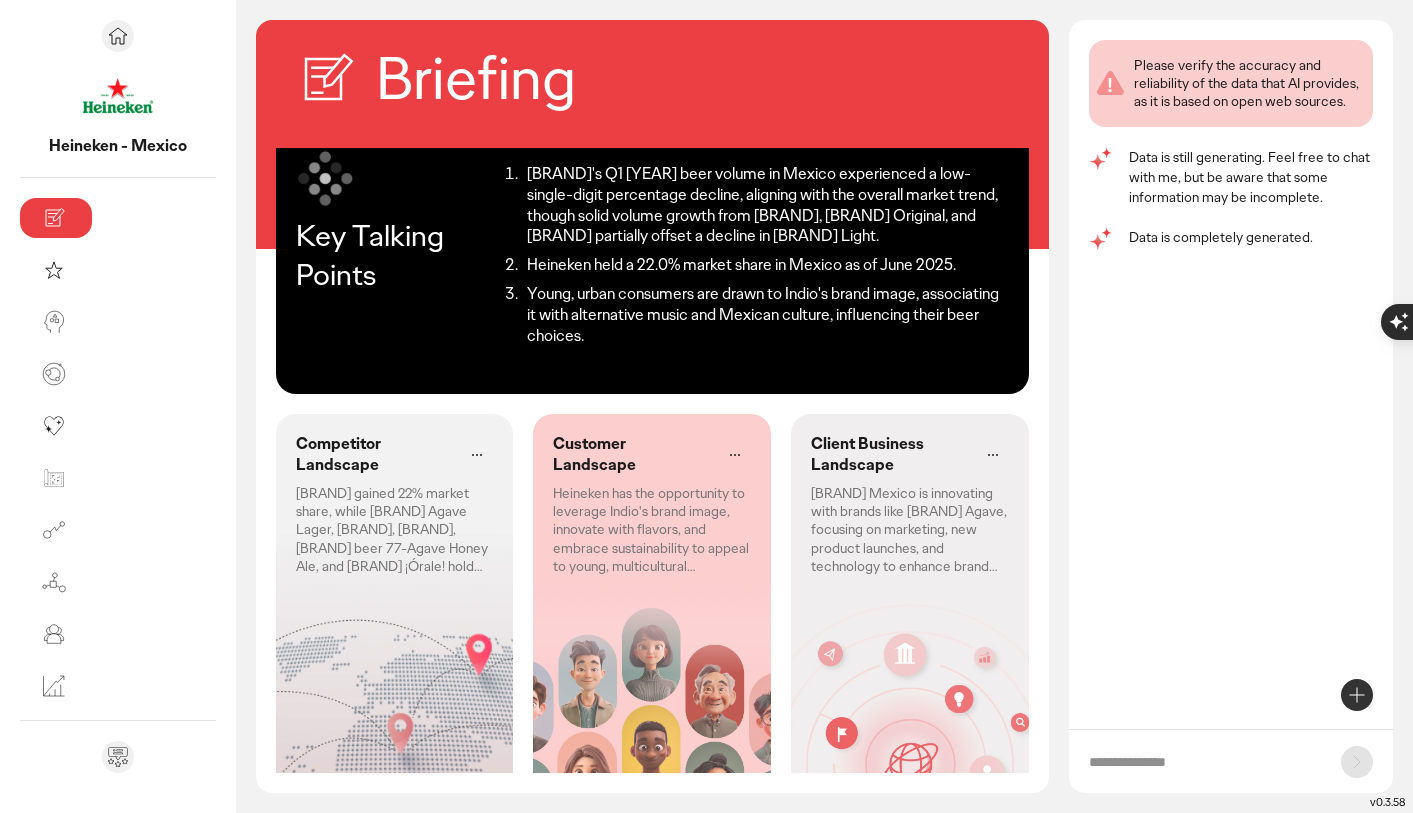 click on "[BRAND] gained 22% market share, while [BRAND] Agave Lager, [BRAND], [BRAND], [BRAND] beer 77-Agave Honey Ale, and [BRAND] ¡Órale! hold 0%." 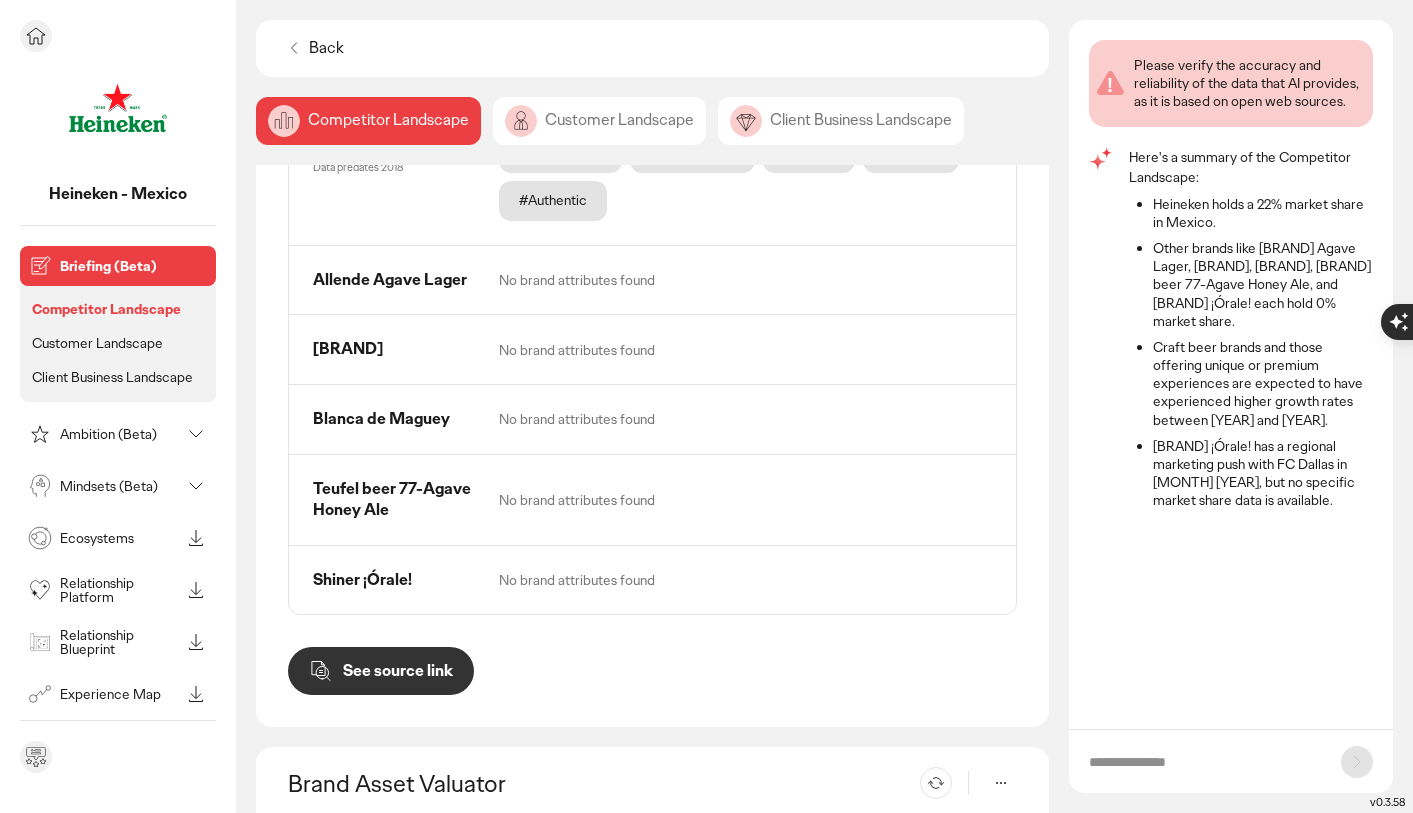 scroll, scrollTop: 1111, scrollLeft: 0, axis: vertical 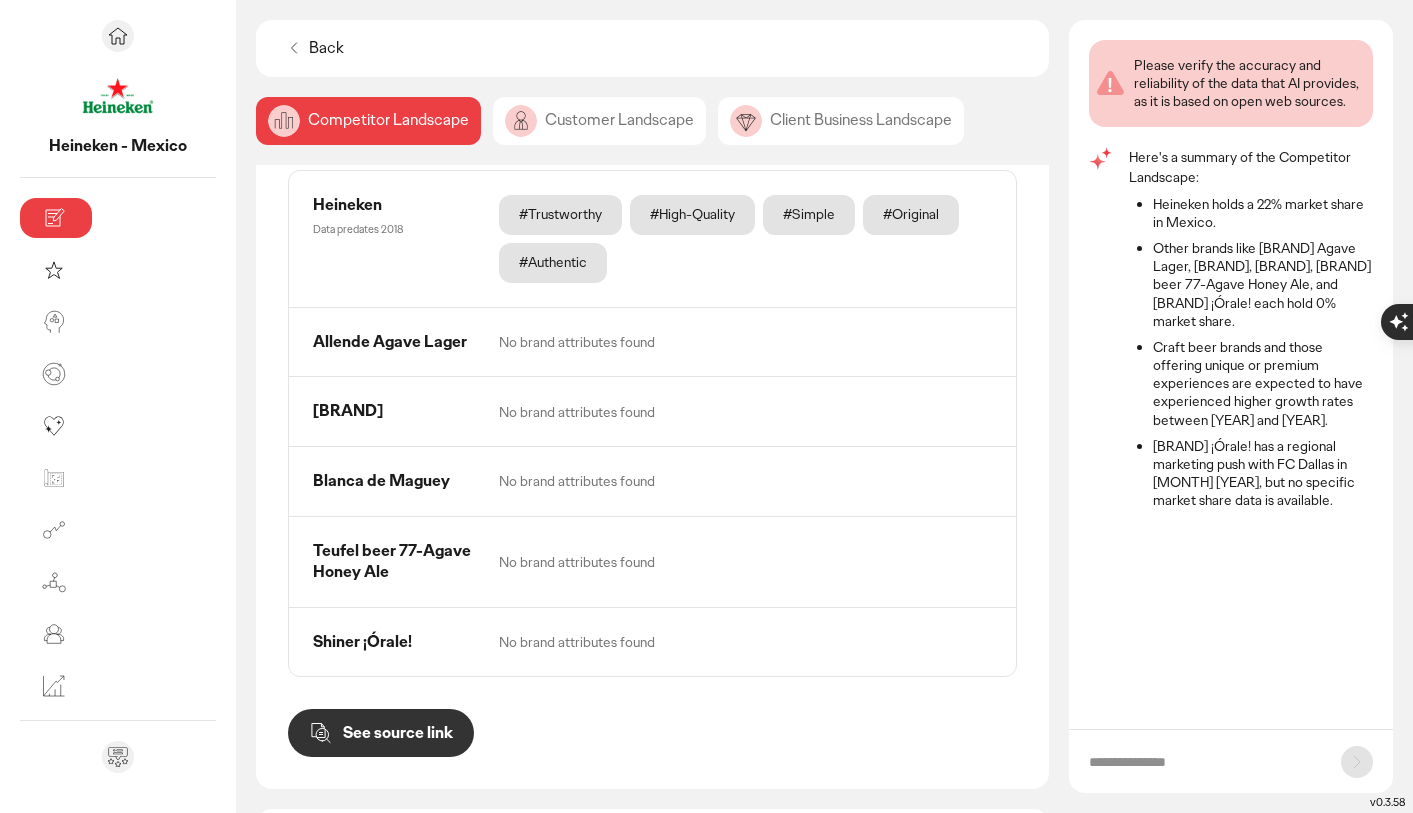 click on "Customer Landscape" 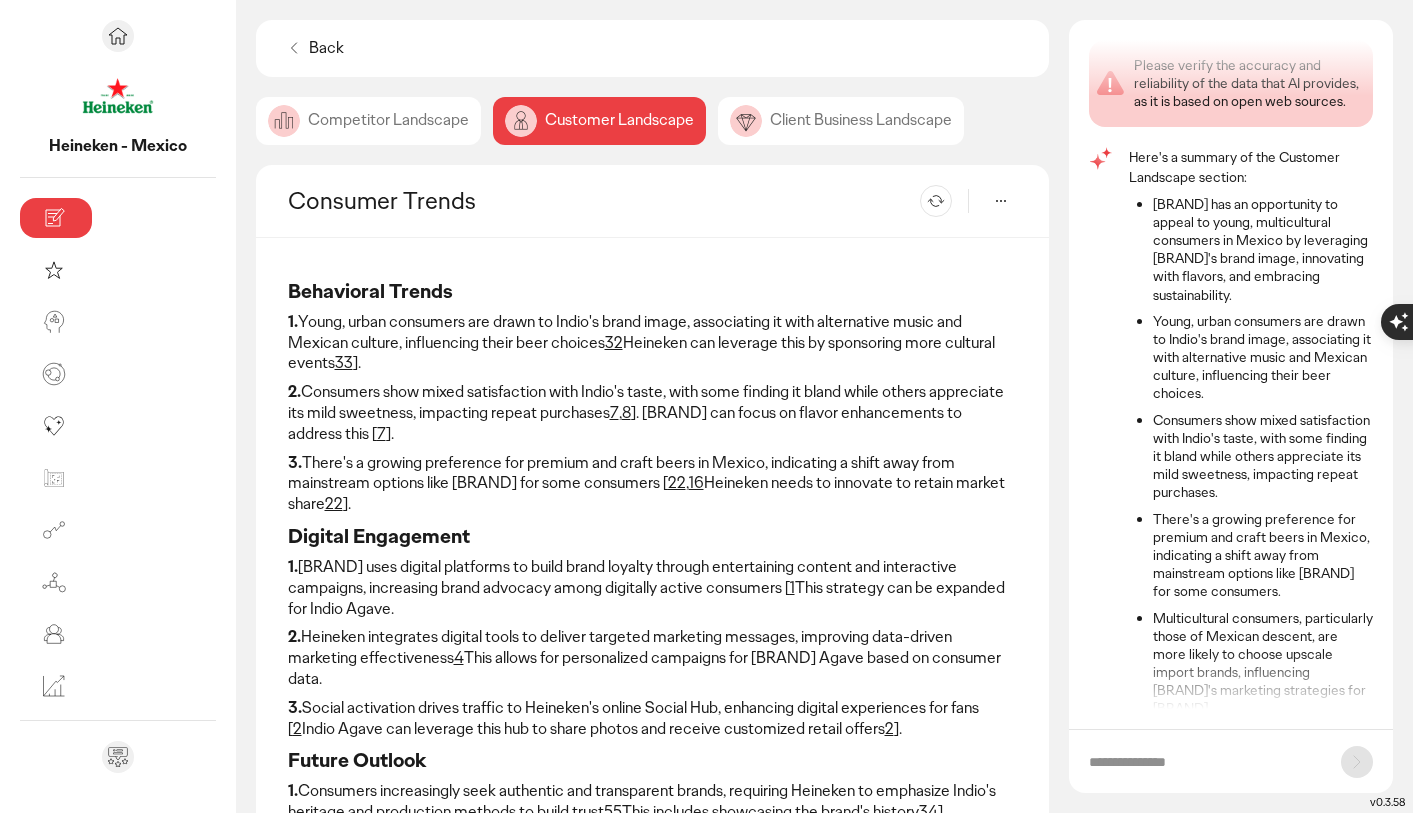 scroll, scrollTop: 41, scrollLeft: 0, axis: vertical 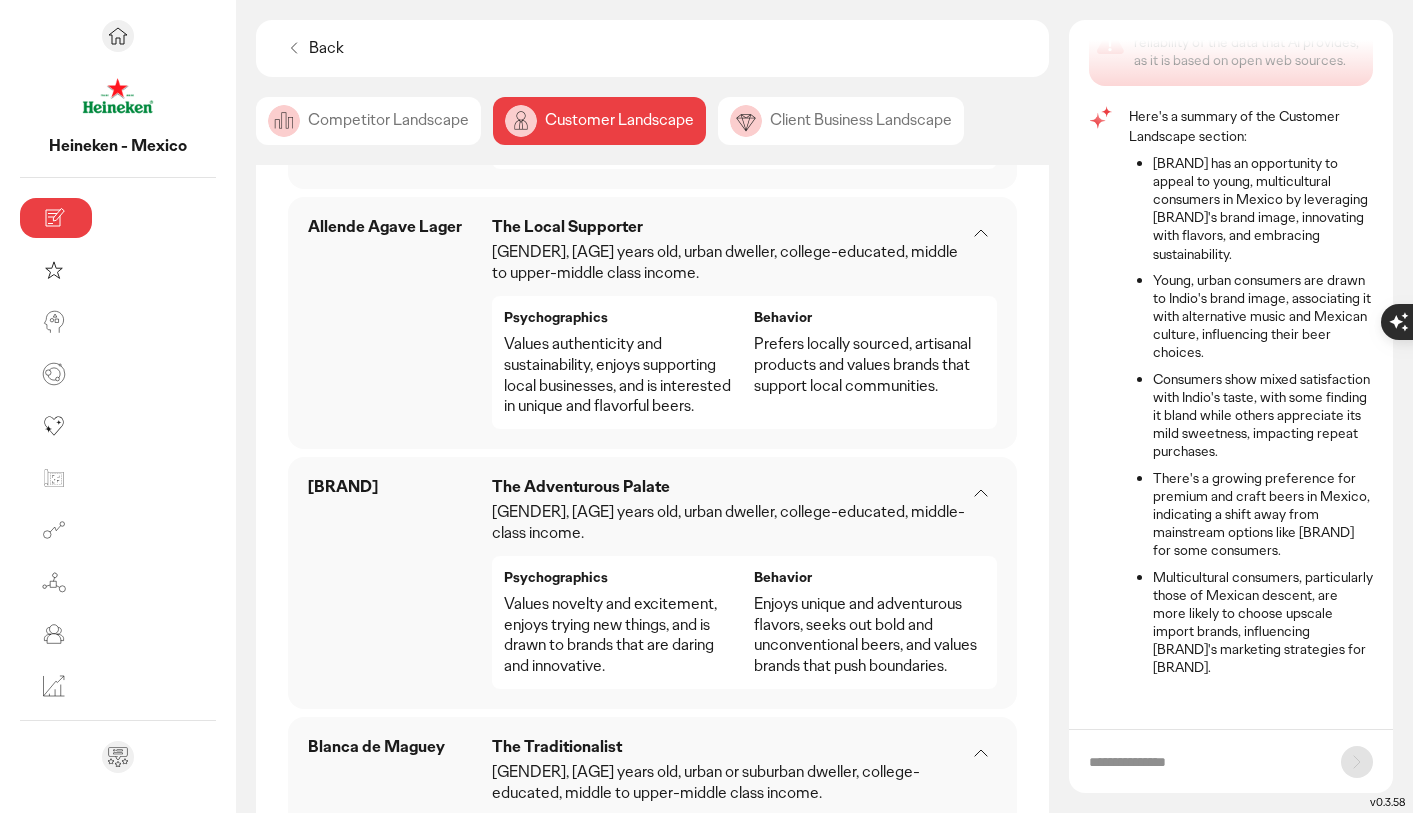 click on "Client Business Landscape" 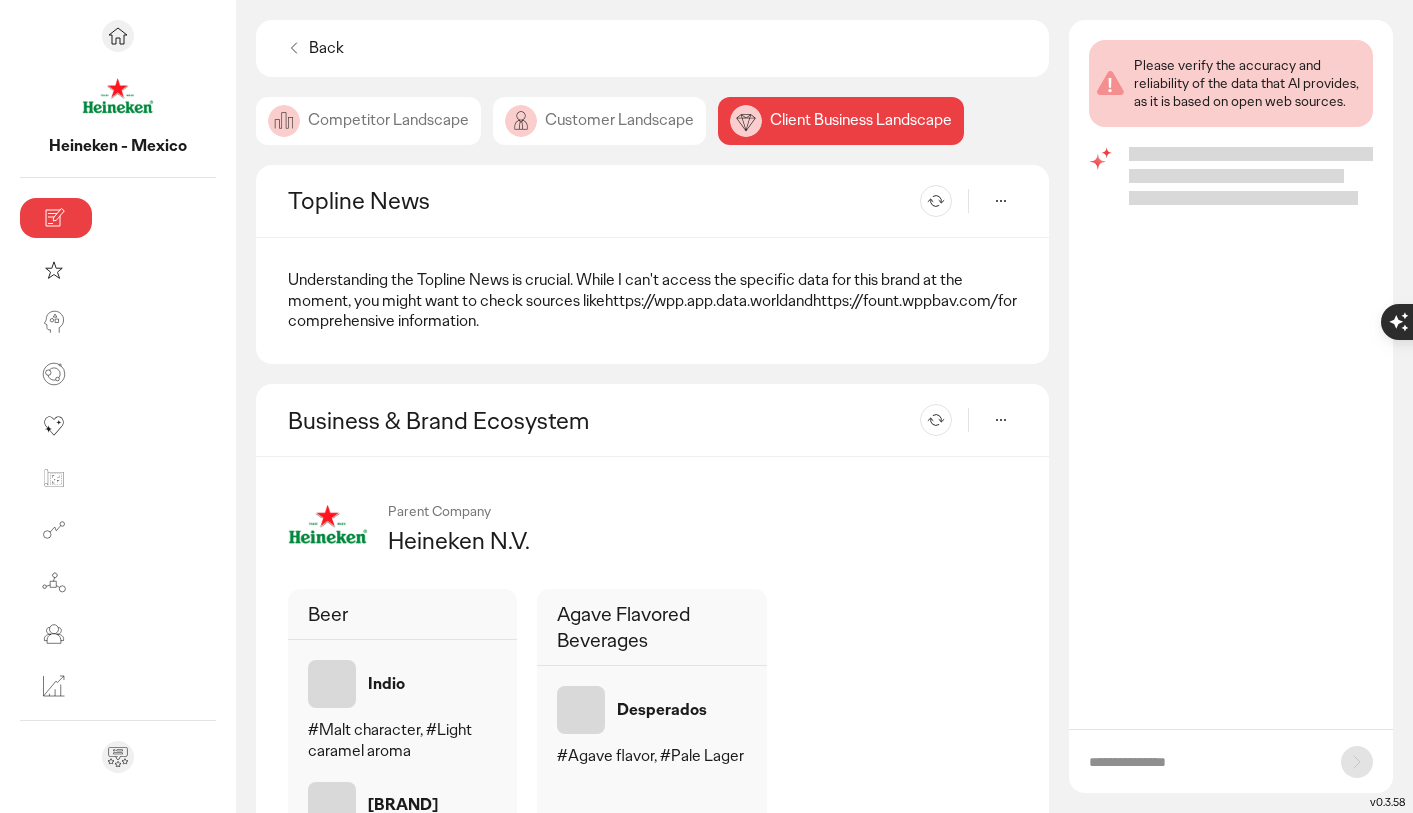 scroll, scrollTop: 0, scrollLeft: 0, axis: both 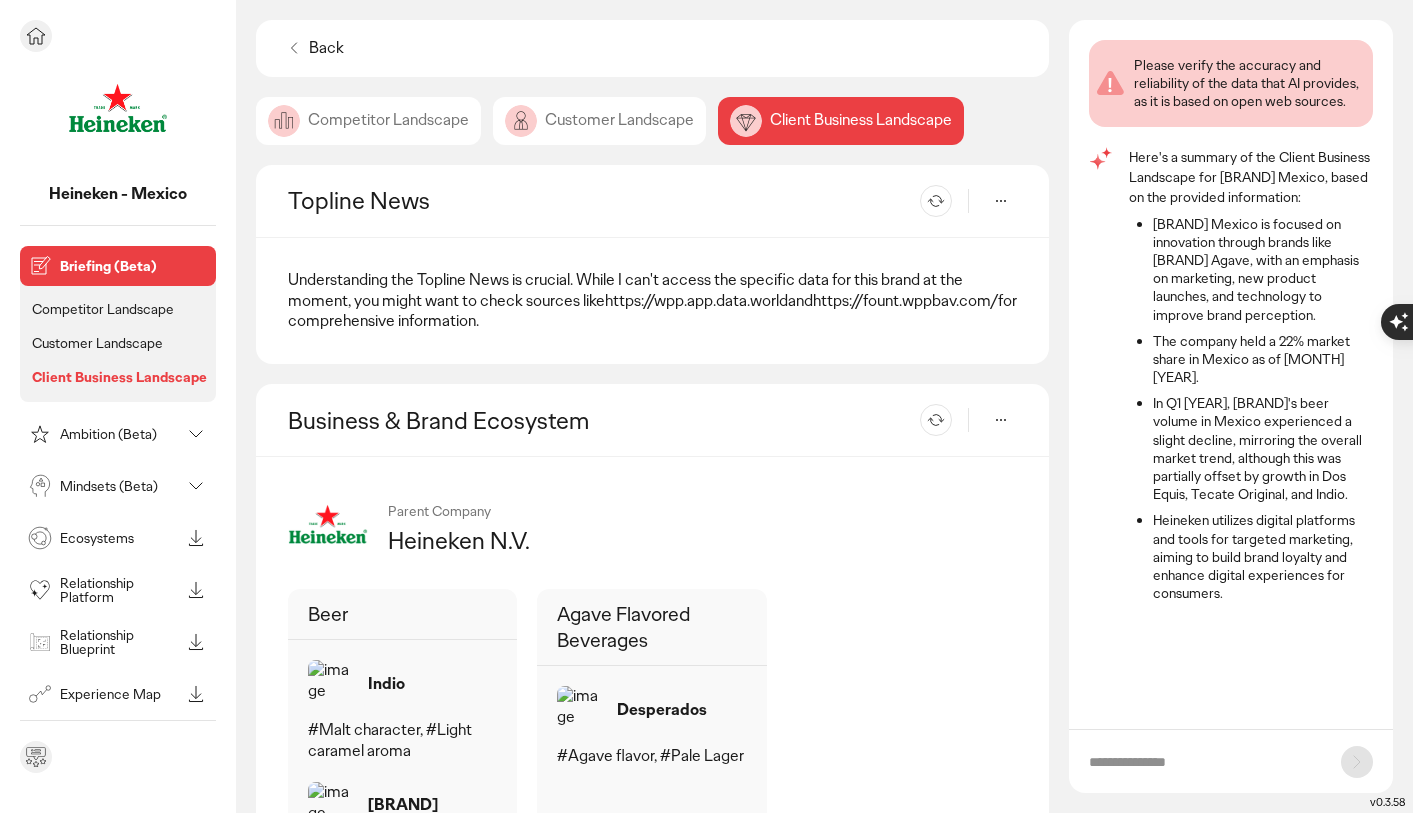 click on "Briefing (Beta)" at bounding box center [116, 266] 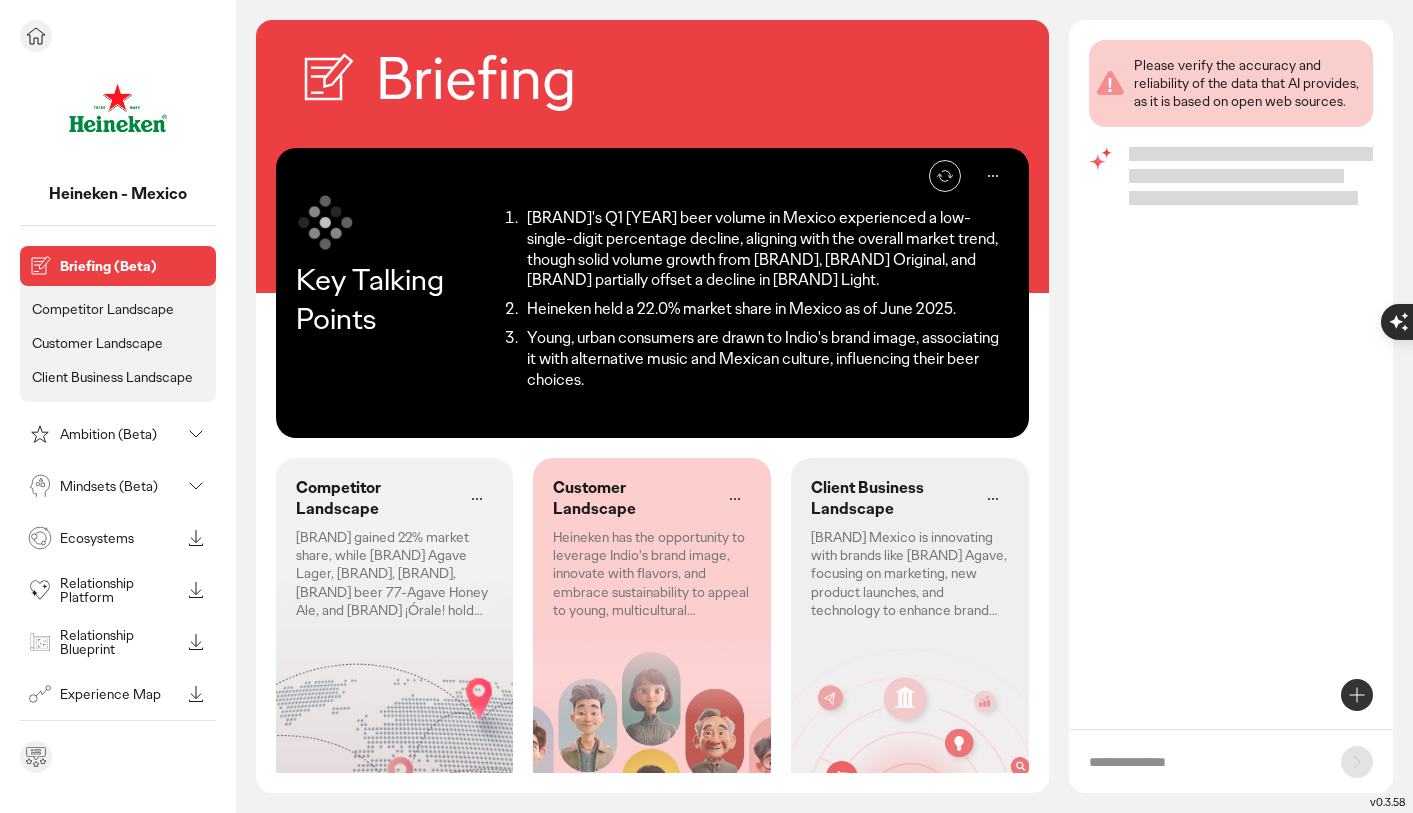click on "Ambition (Beta)" at bounding box center (120, 434) 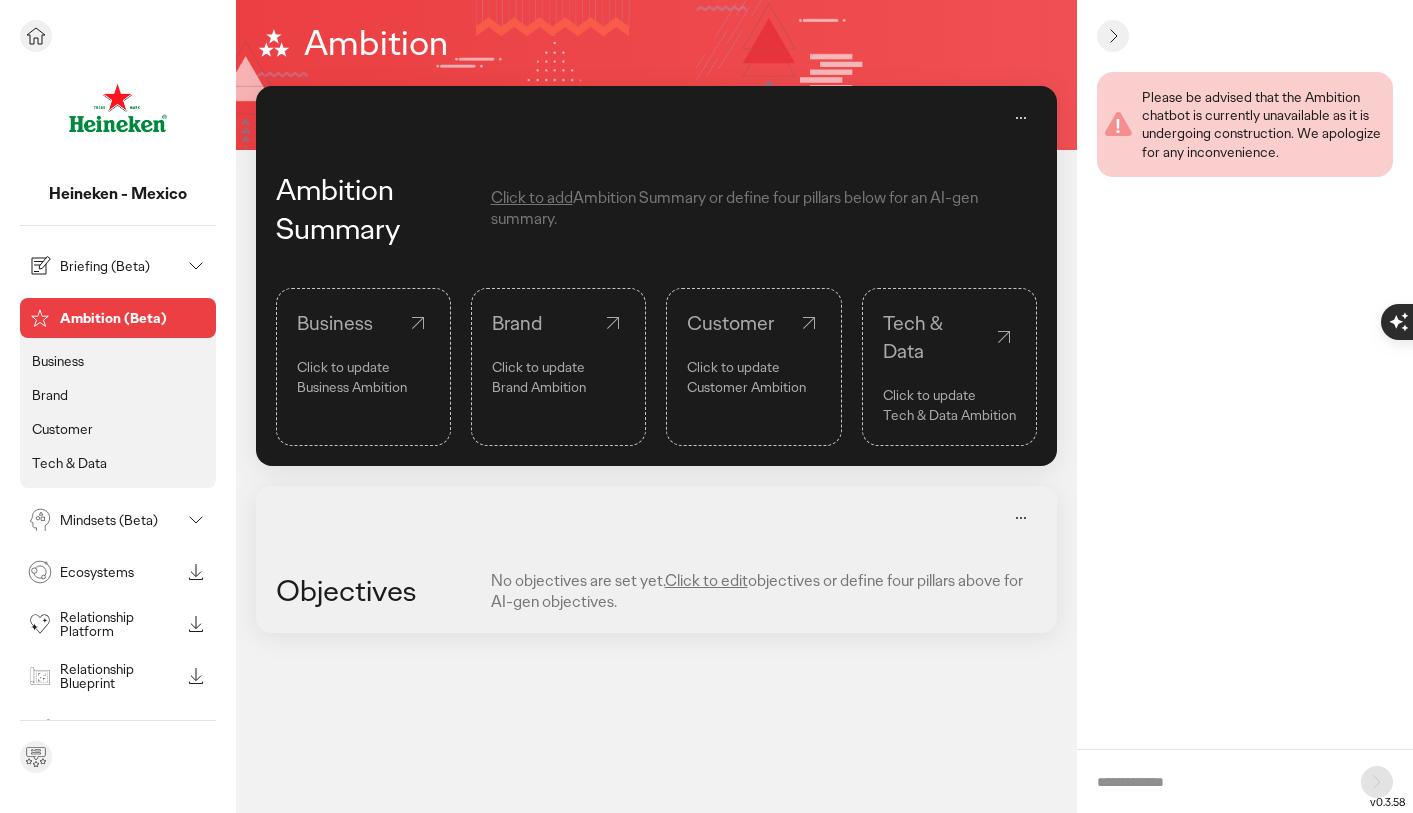 click on "Mindsets (Beta)" at bounding box center (120, 520) 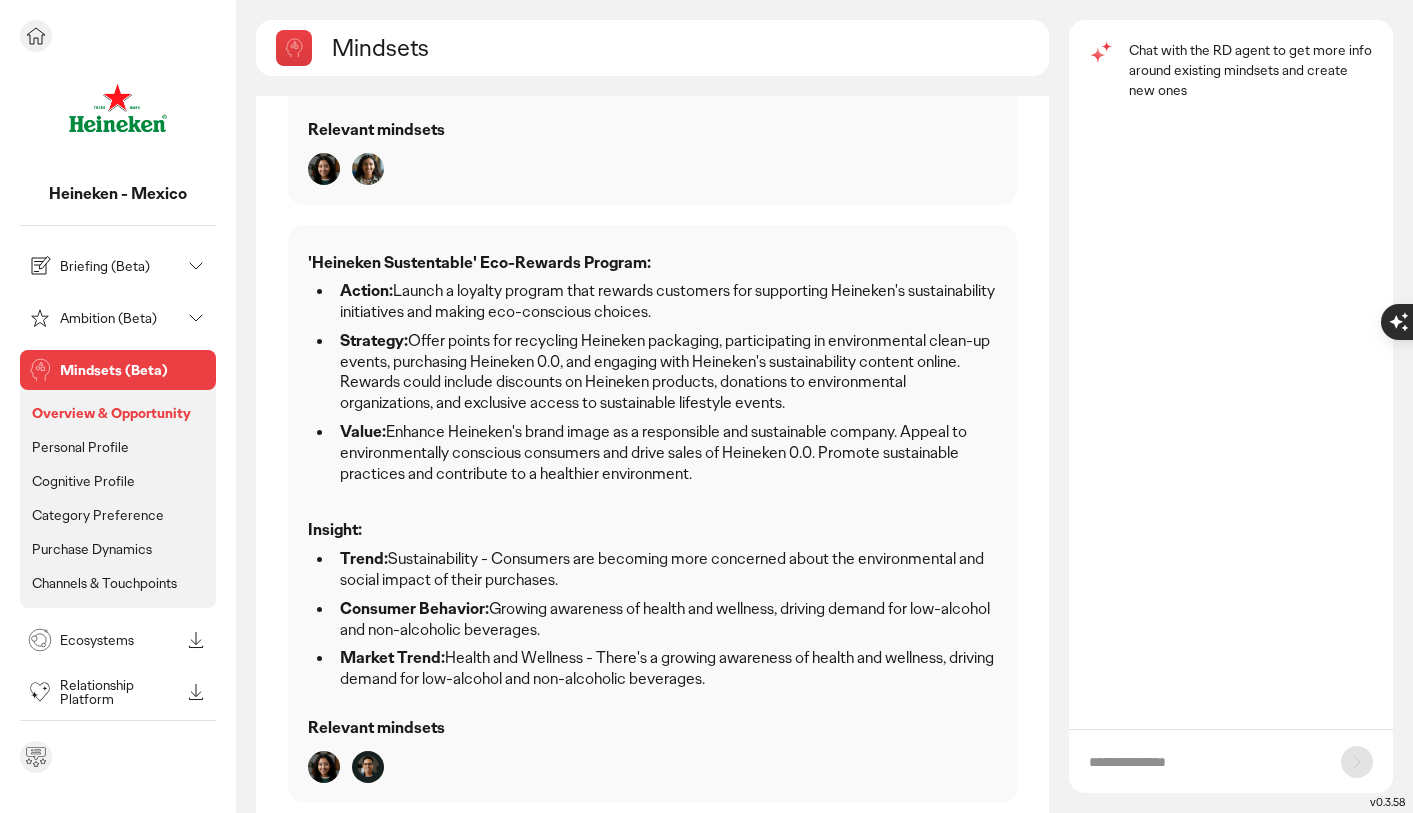 scroll, scrollTop: 1681, scrollLeft: 0, axis: vertical 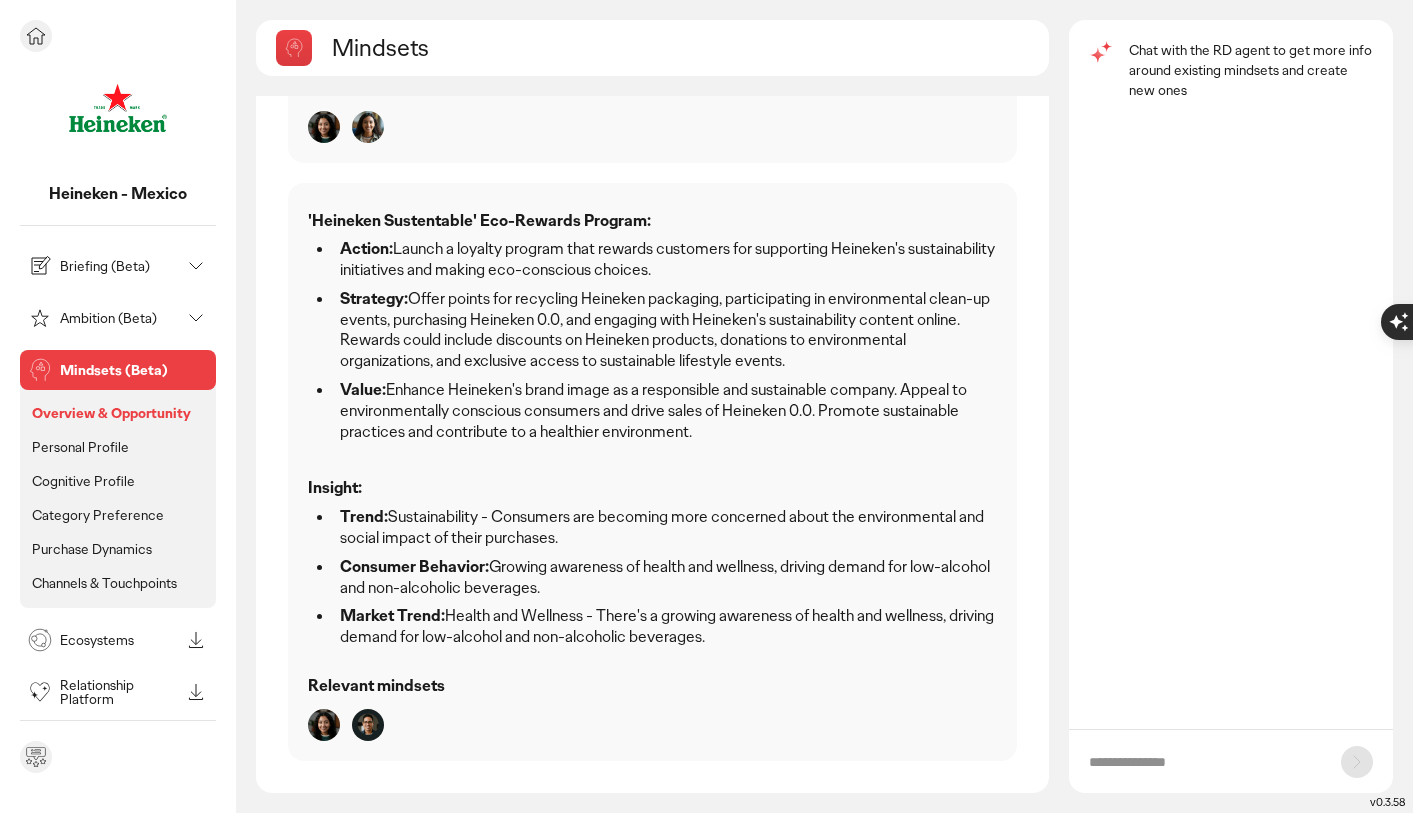 click on "Cognitive Profile" at bounding box center [83, 481] 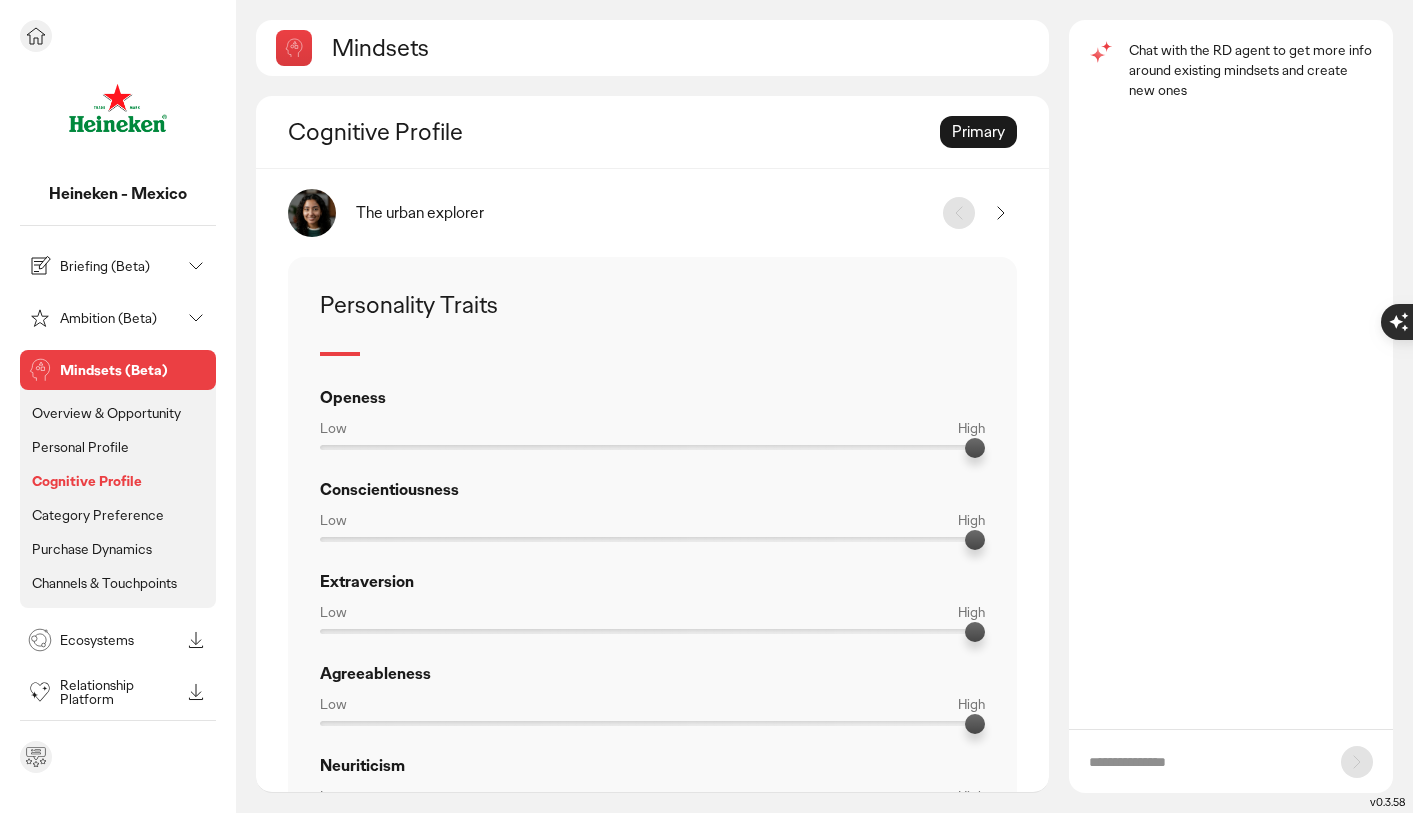 click on "Ecosystems" at bounding box center (120, 640) 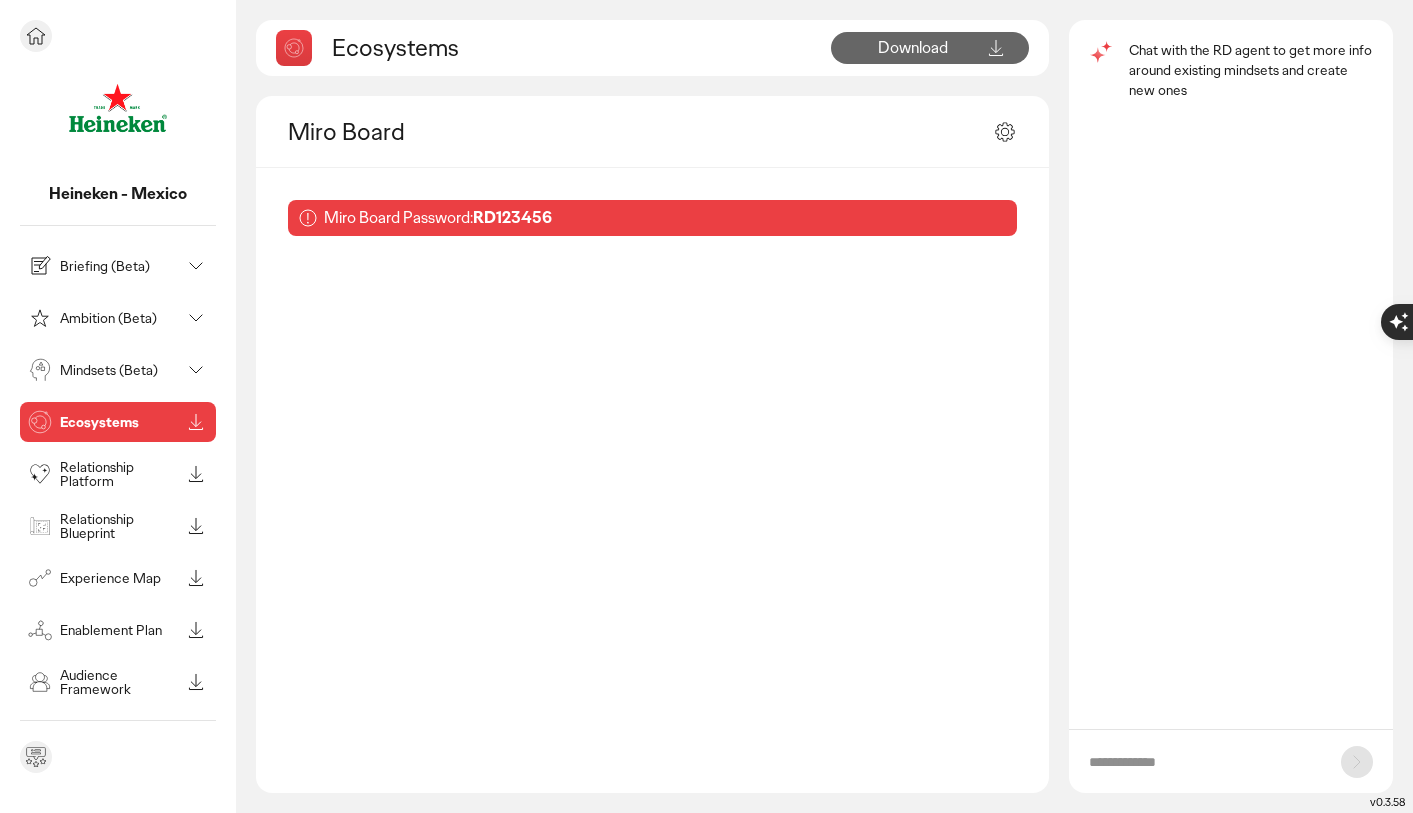click on "Relationship Platform" at bounding box center [120, 474] 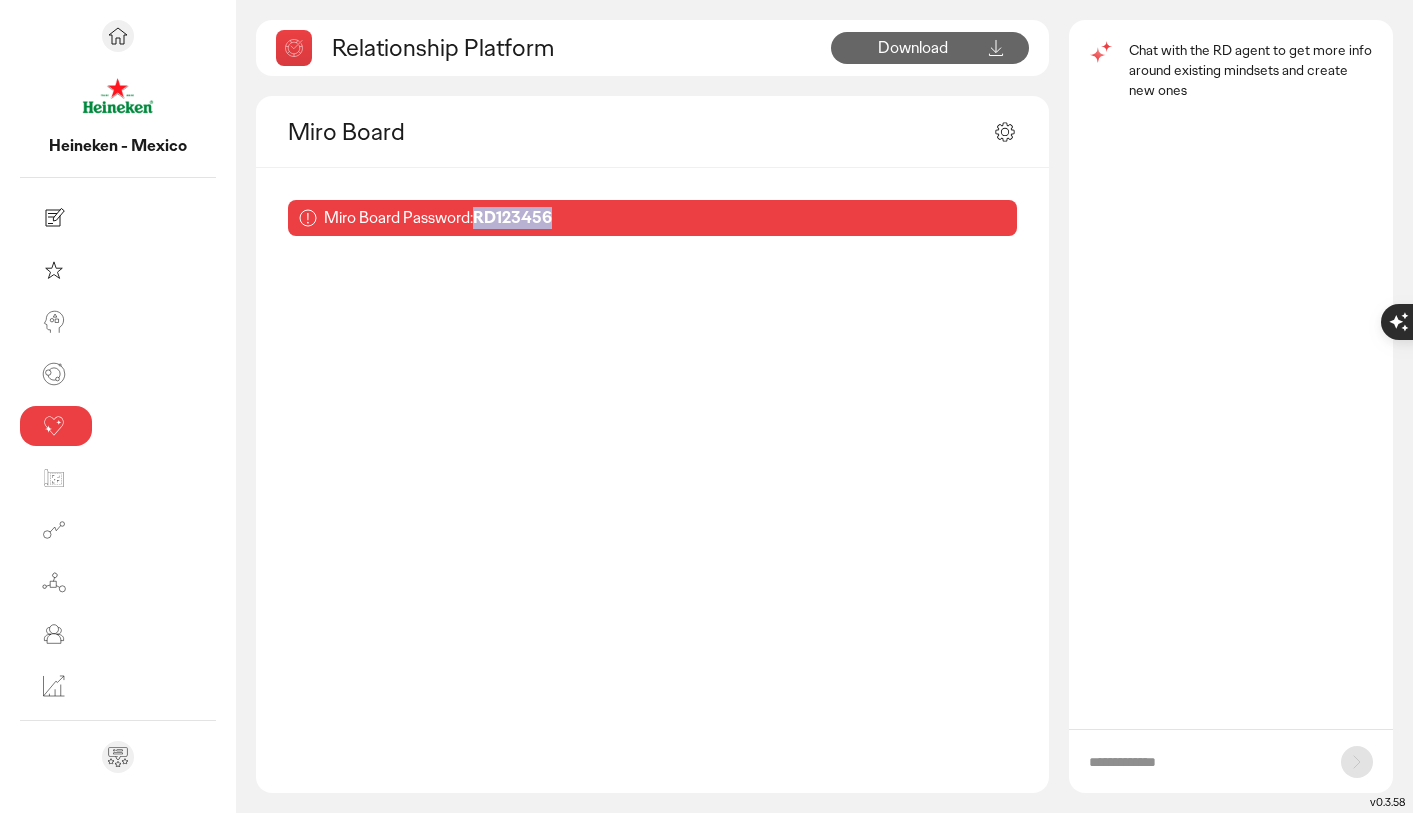 drag, startPoint x: 444, startPoint y: 218, endPoint x: 354, endPoint y: 218, distance: 90 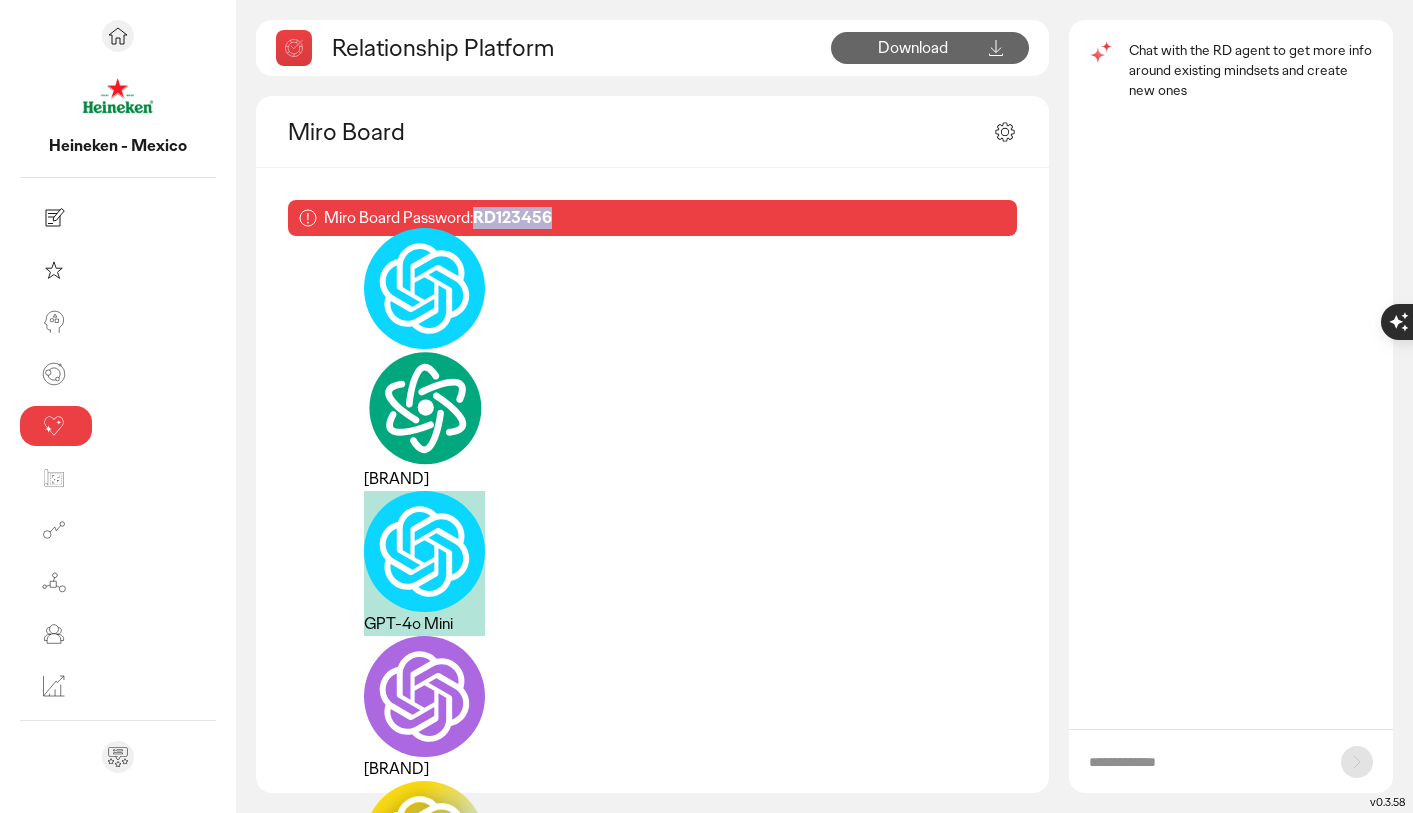 copy on "RD123456" 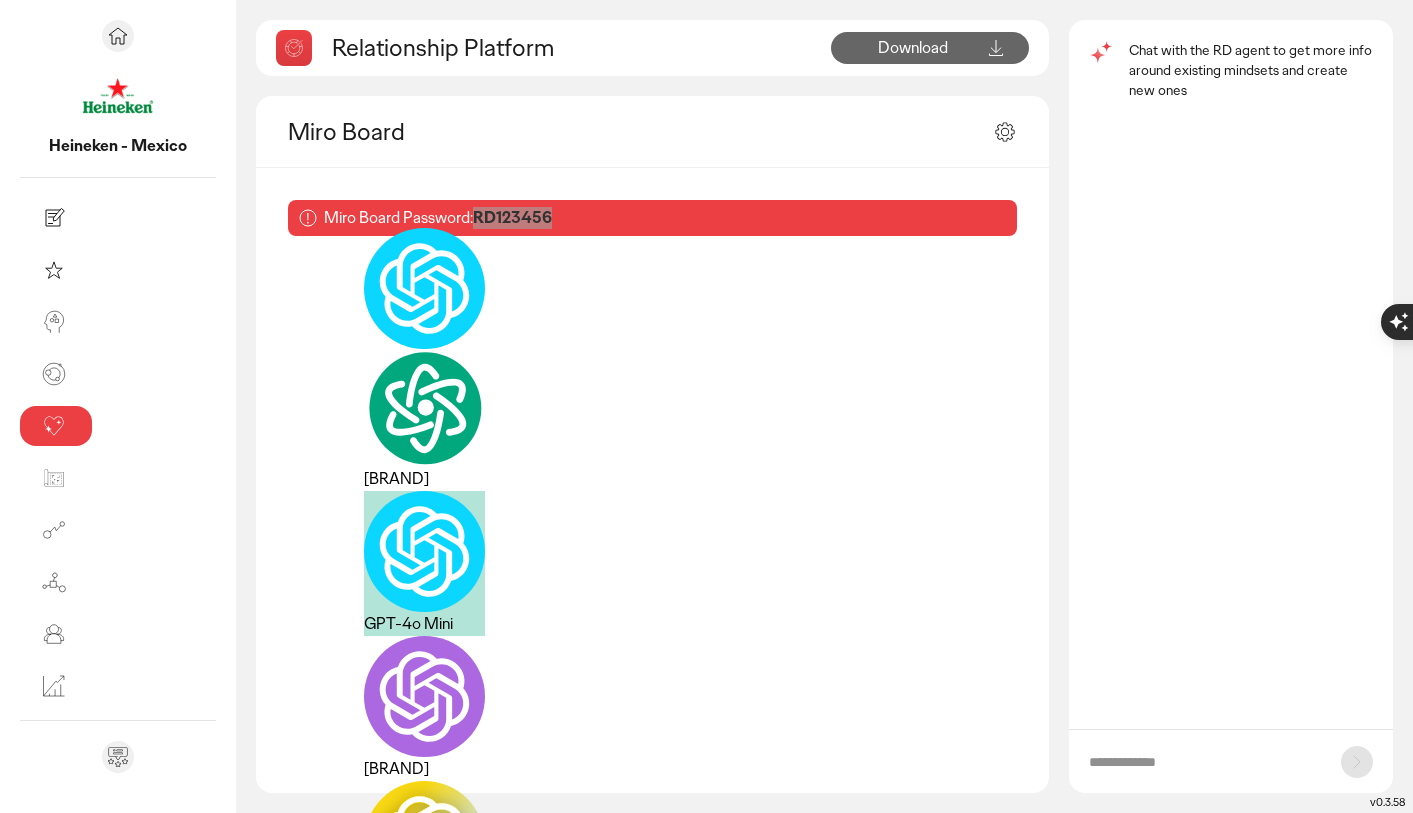 click 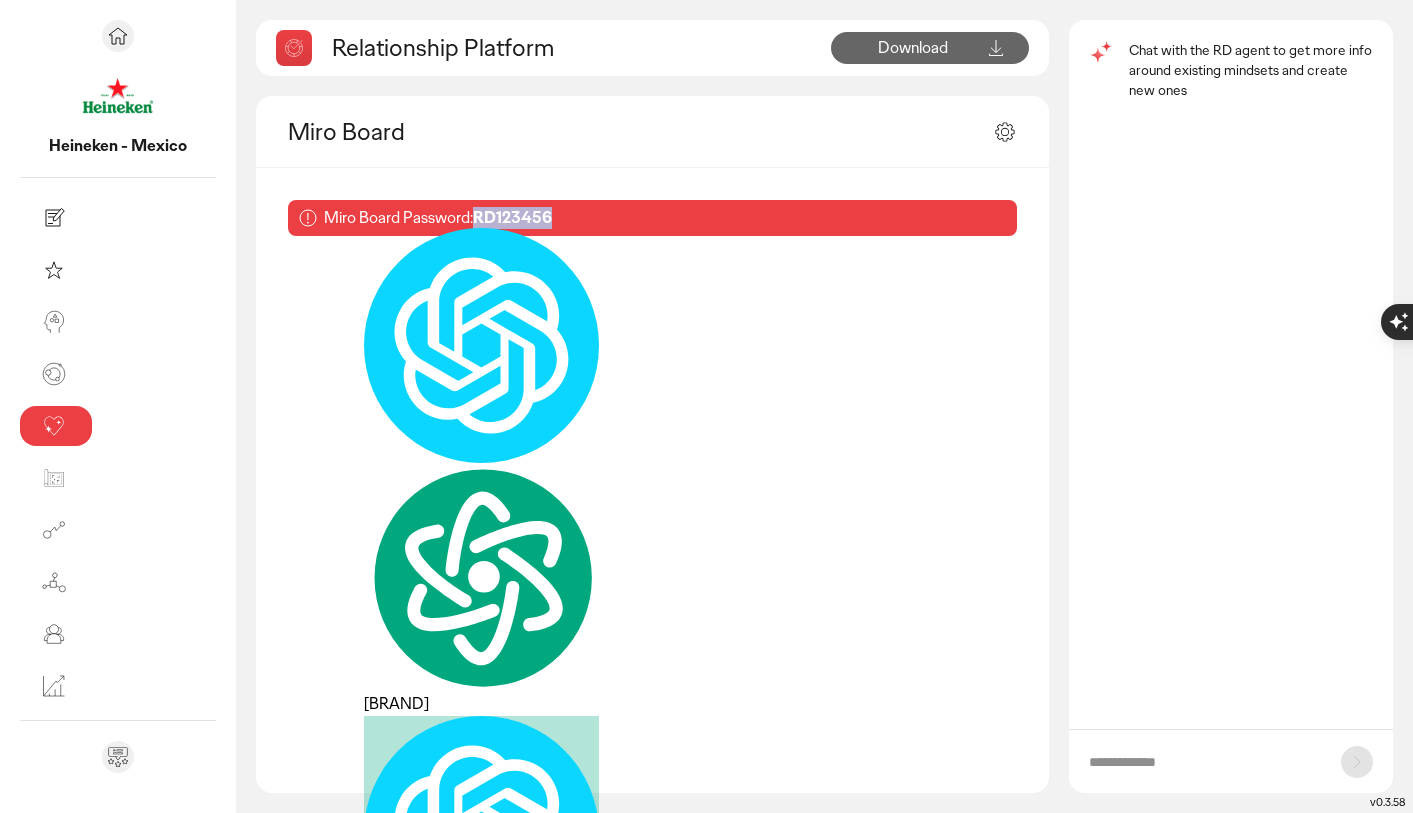 click on "Ocultar hasta la próxima visita" at bounding box center (481, 3096) 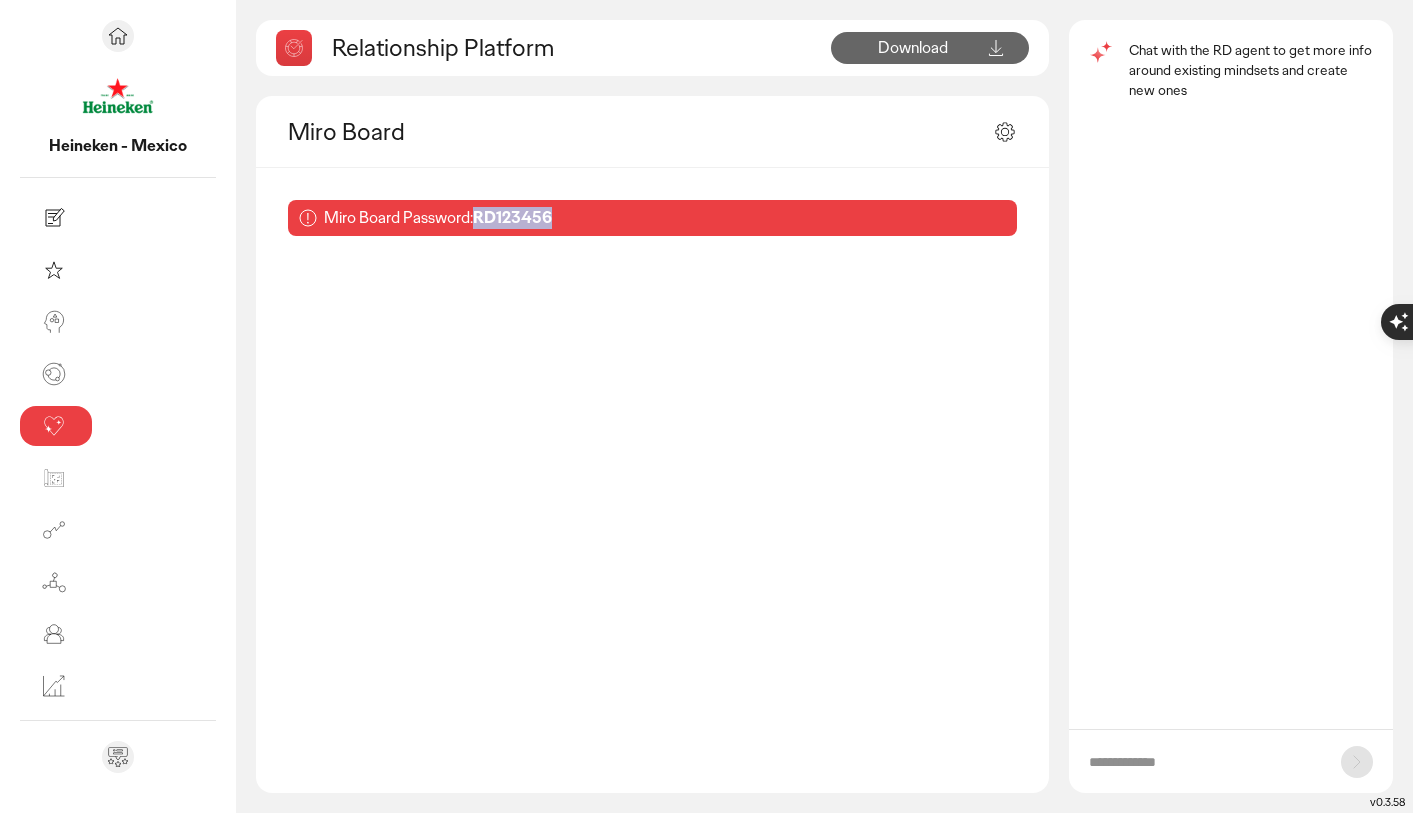click at bounding box center (706, 1626) 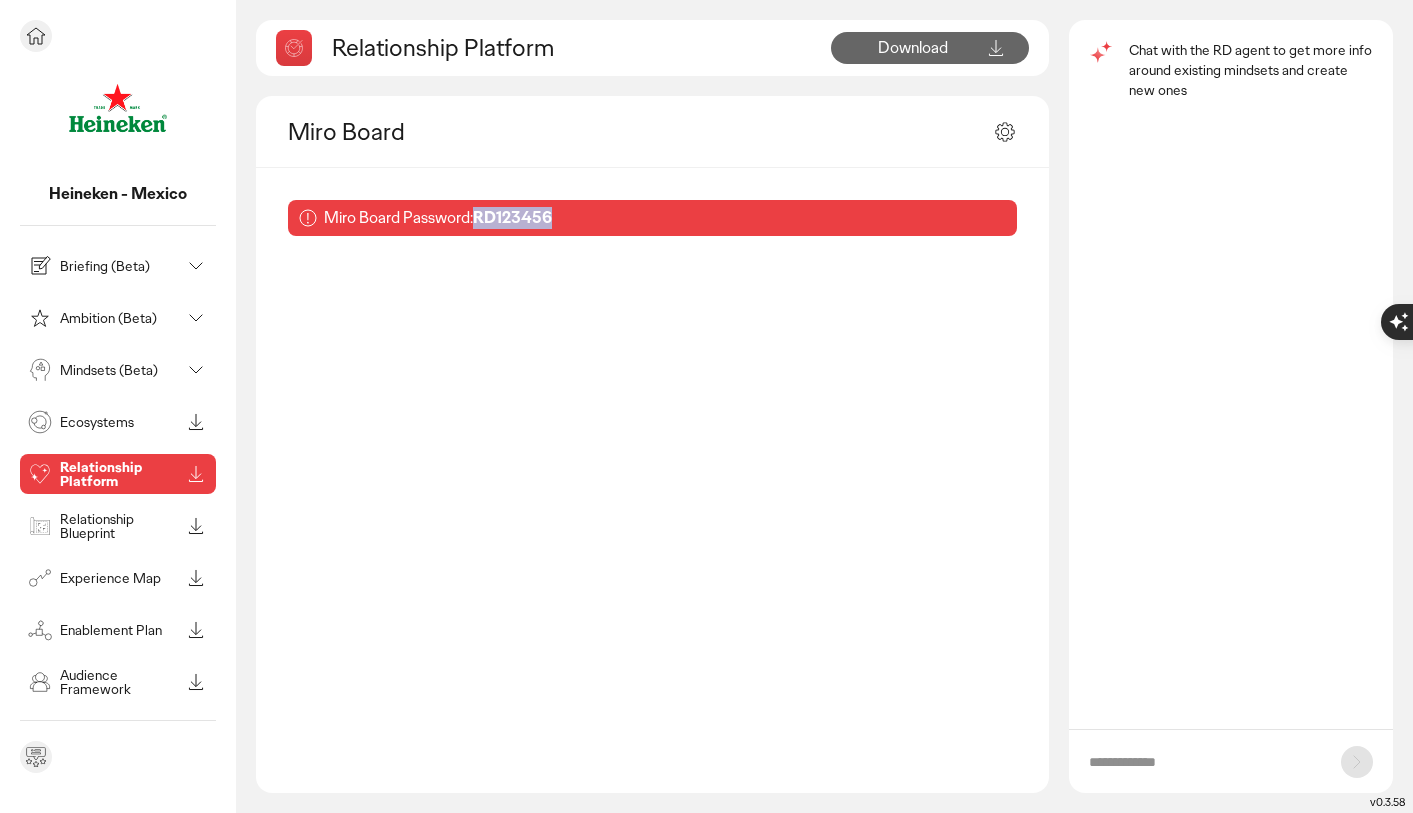 click on "Relationship Blueprint" at bounding box center [120, 526] 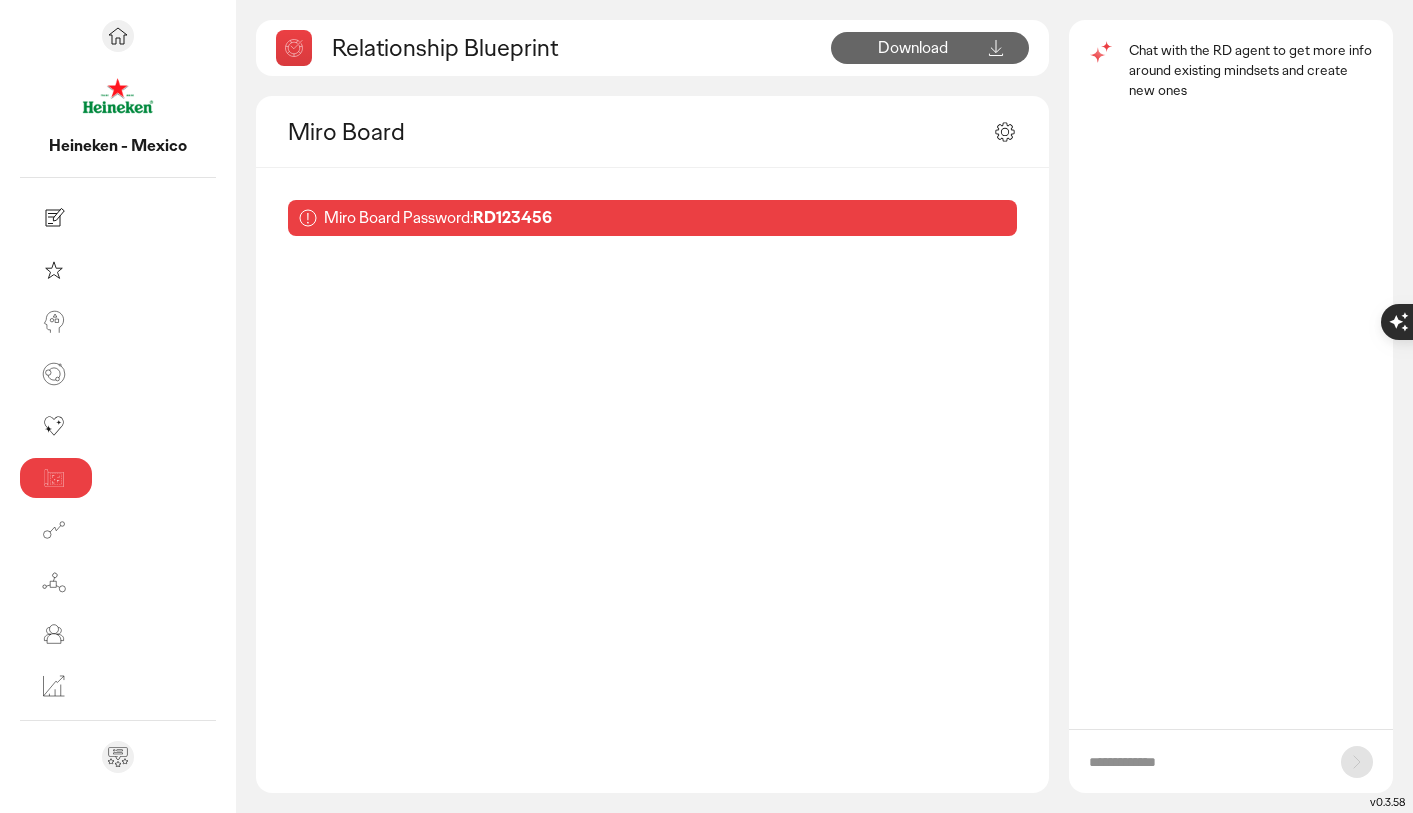 click at bounding box center (706, 1626) 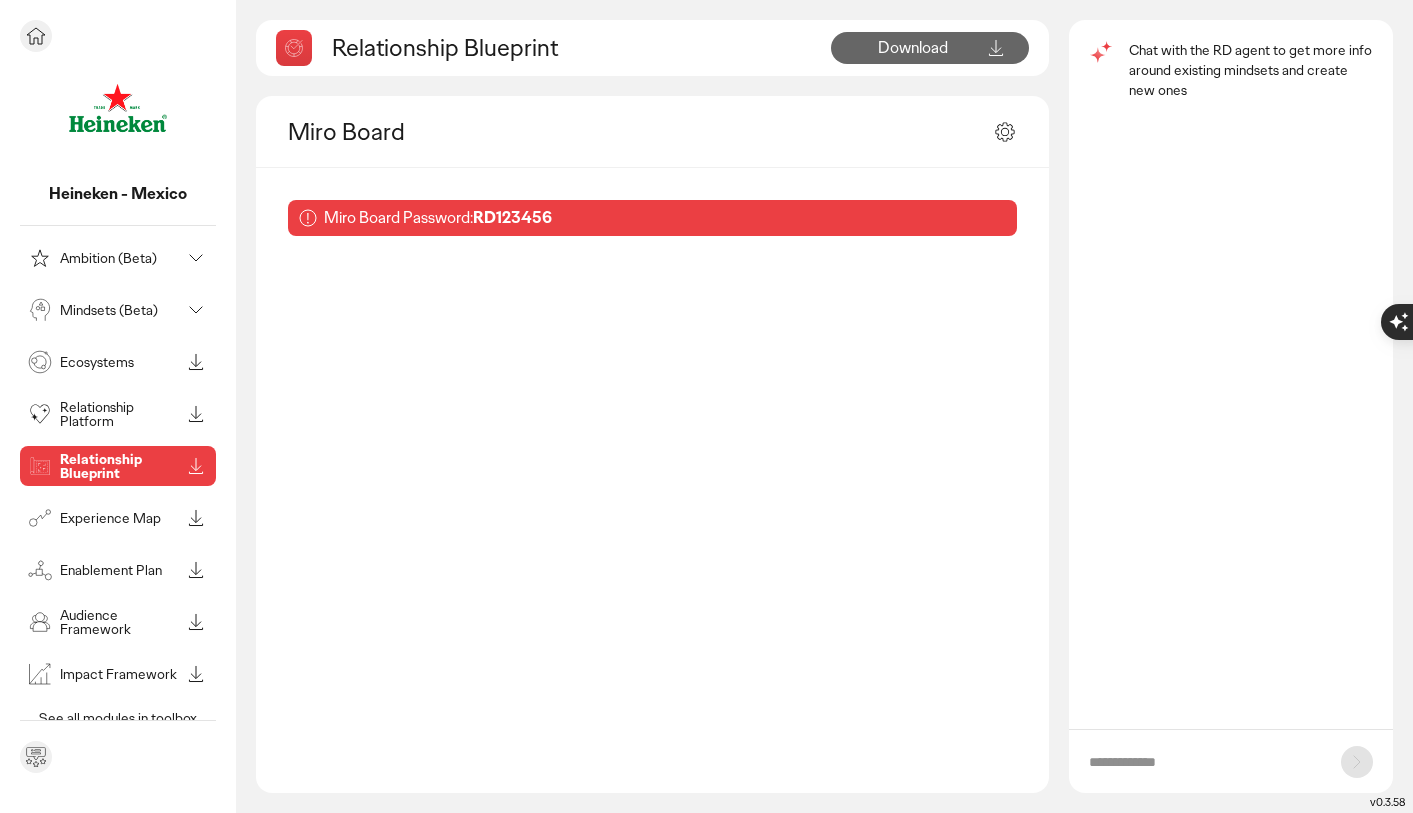 scroll, scrollTop: 70, scrollLeft: 0, axis: vertical 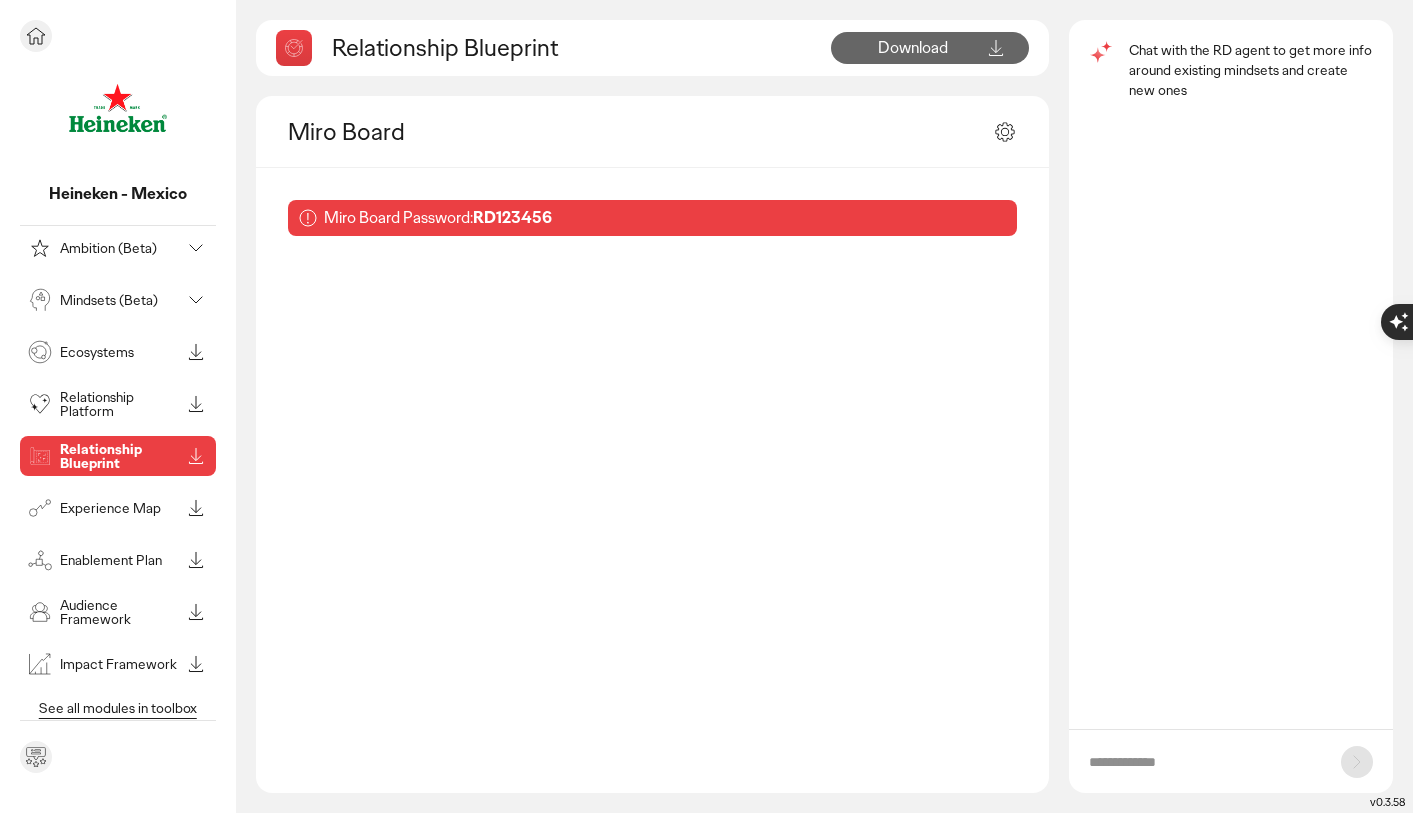 click on "Experience Map" at bounding box center [120, 508] 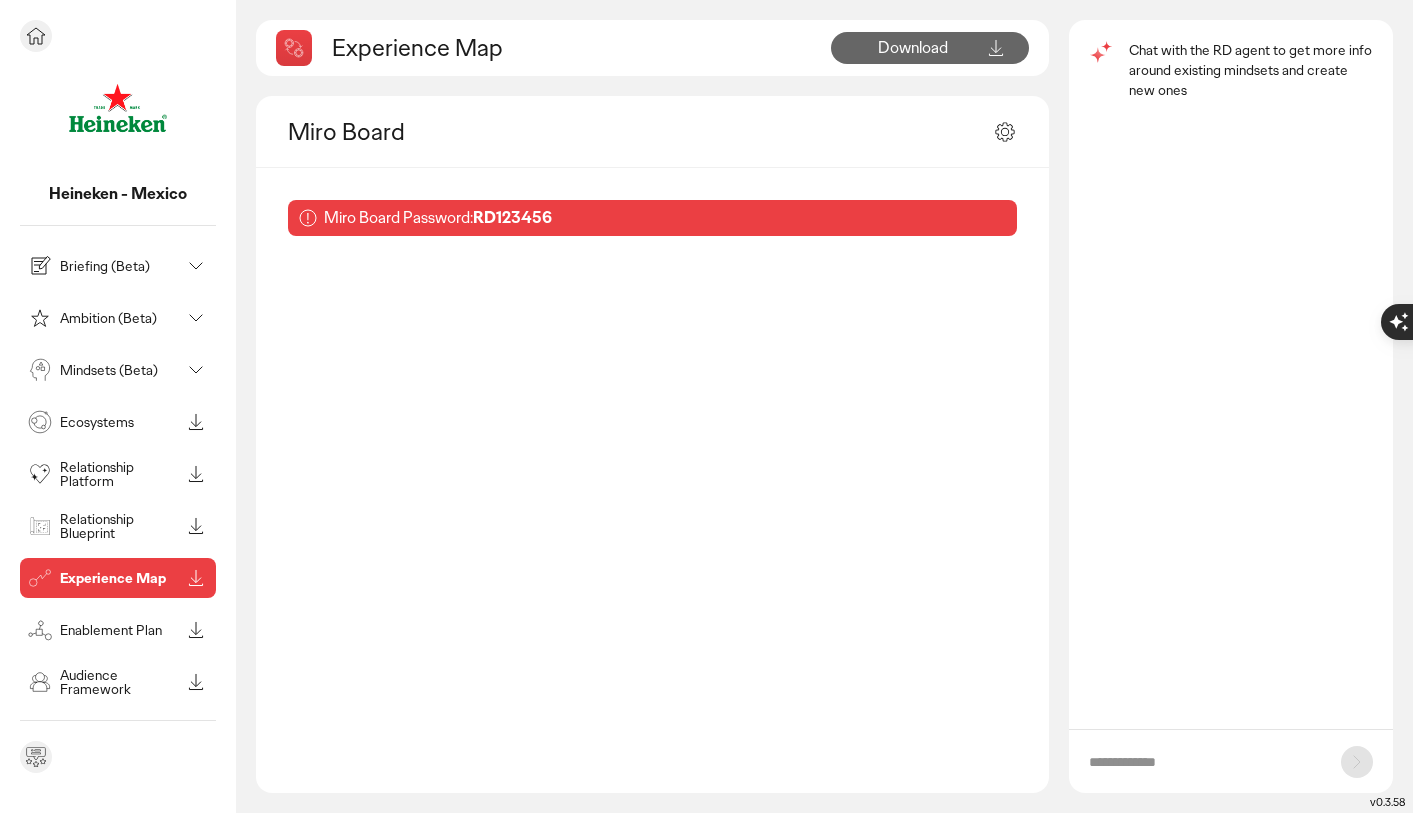 click on "Heineken - Mexico" at bounding box center (118, 194) 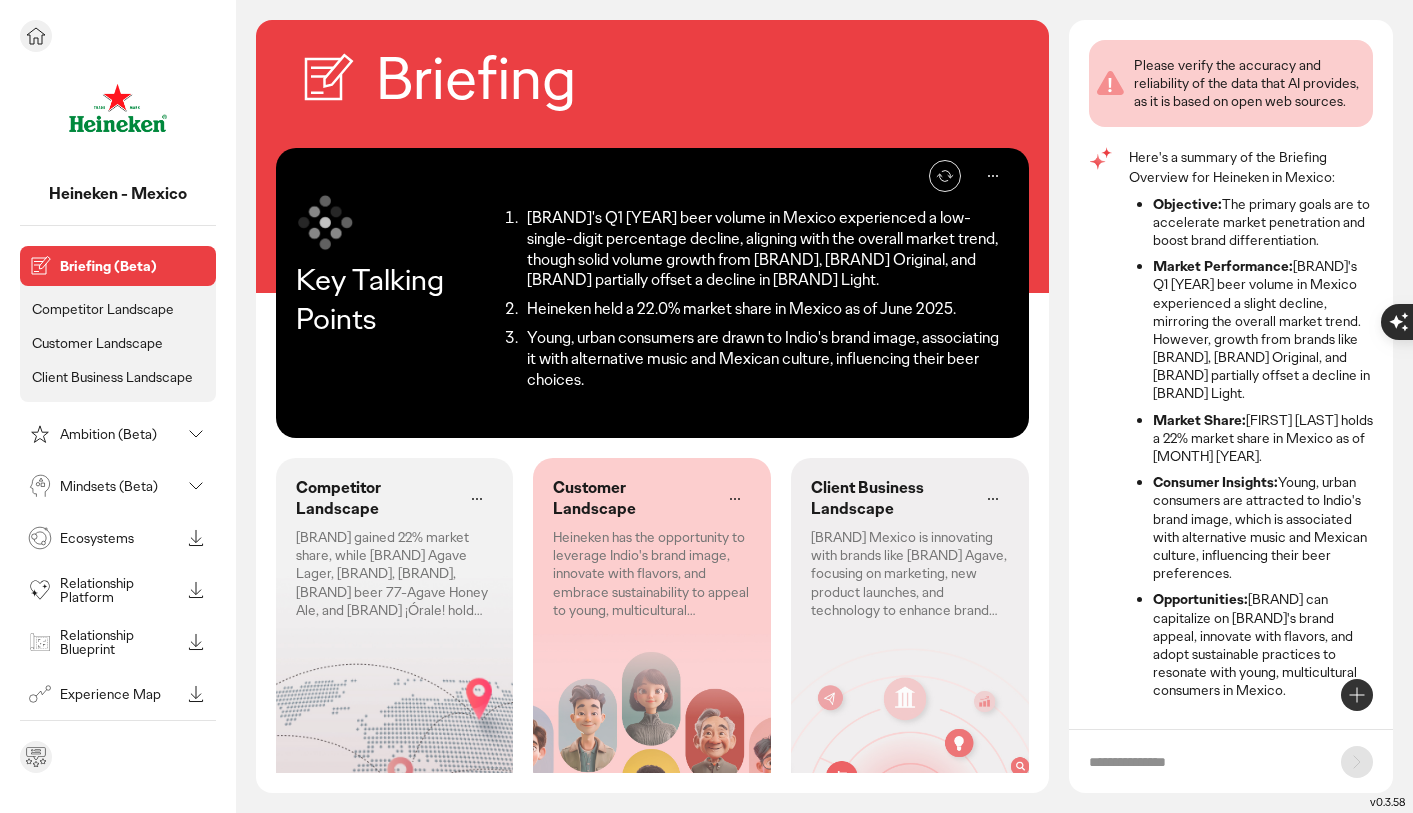 scroll, scrollTop: 22, scrollLeft: 0, axis: vertical 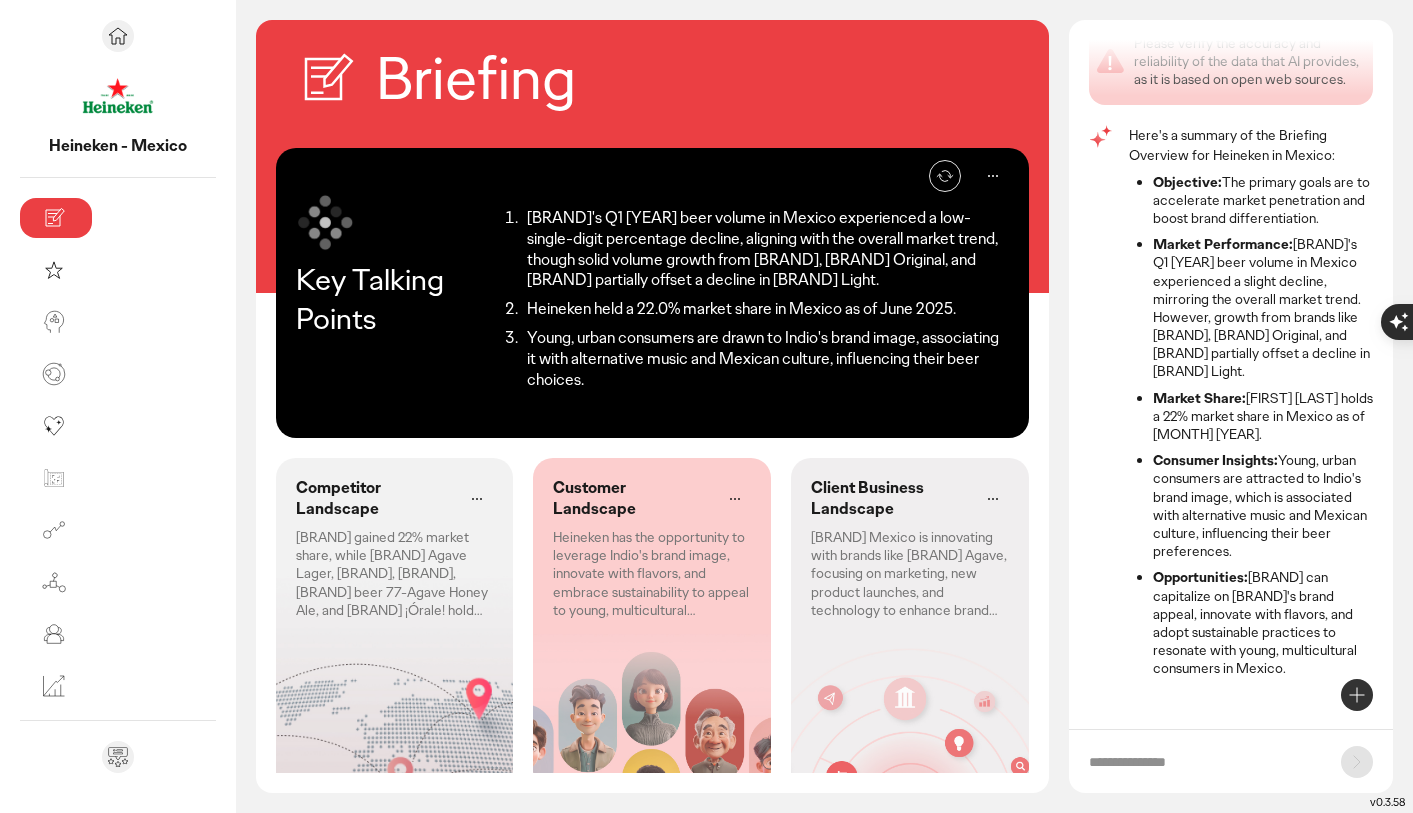 click on "[BRAND] gained 22% market share, while [BRAND] Agave Lager, [BRAND], [BRAND], [BRAND] beer 77-Agave Honey Ale, and [BRAND] ¡Órale! hold 0%." 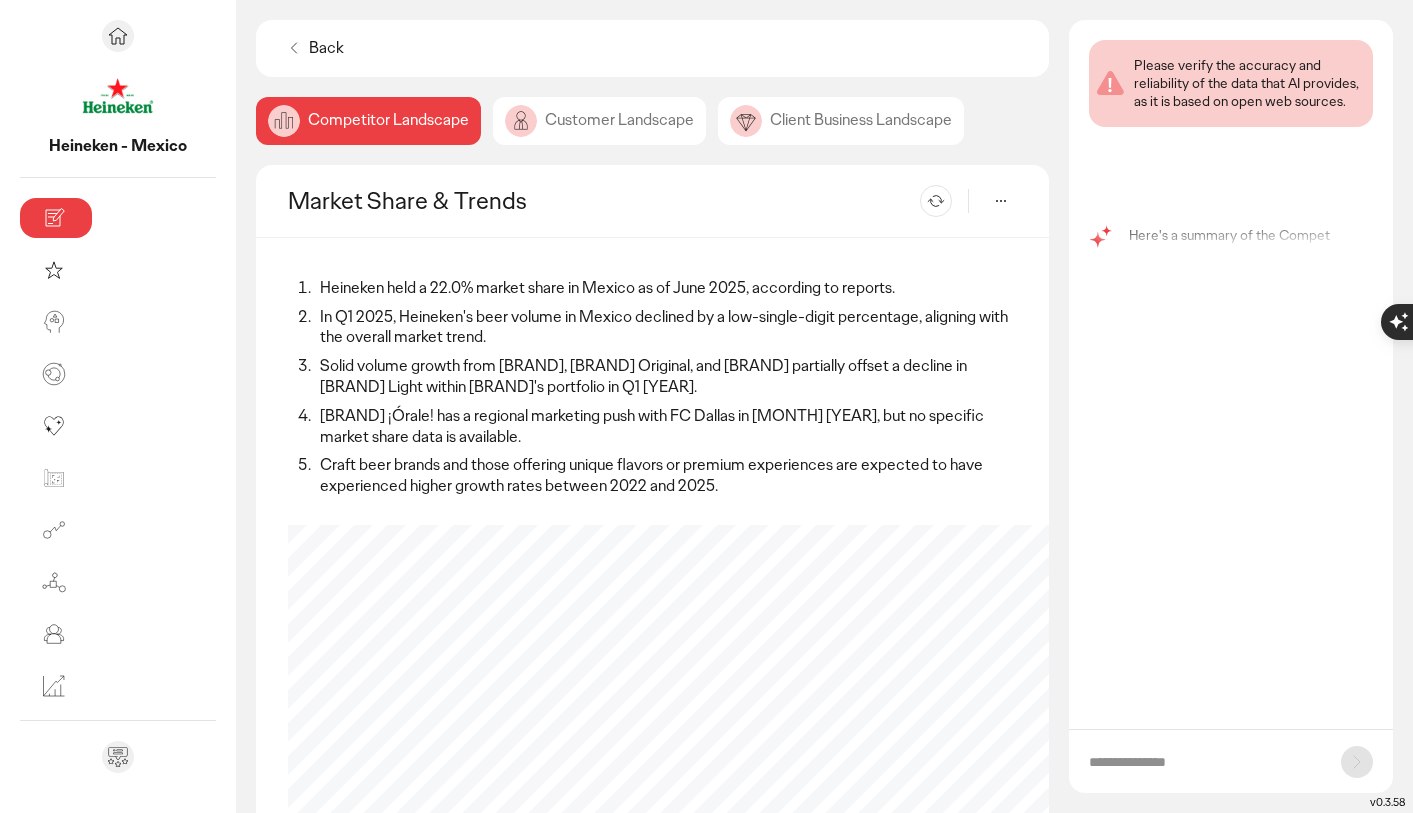 scroll, scrollTop: 0, scrollLeft: 0, axis: both 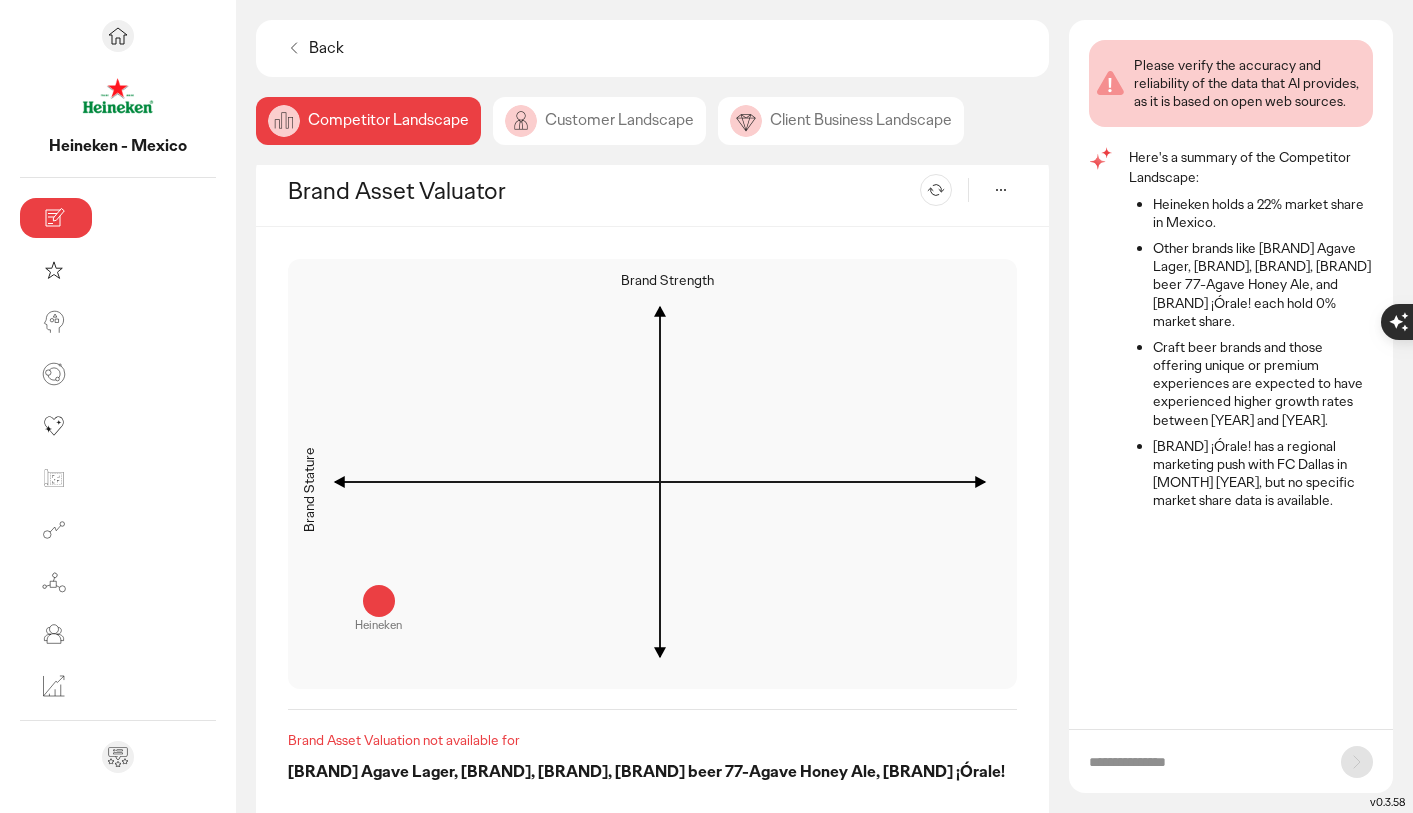 click on "Customer Landscape" 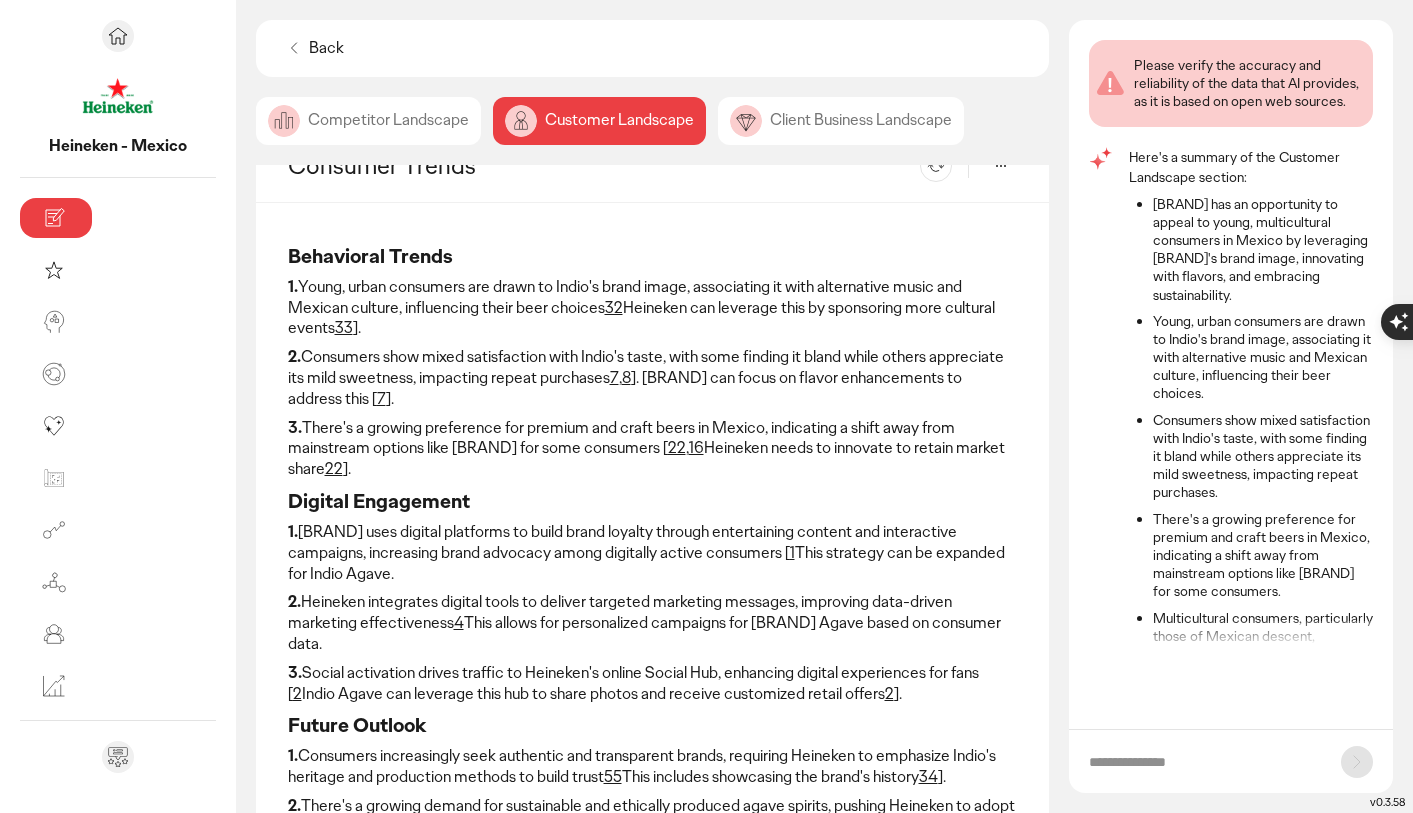 scroll, scrollTop: 39, scrollLeft: 0, axis: vertical 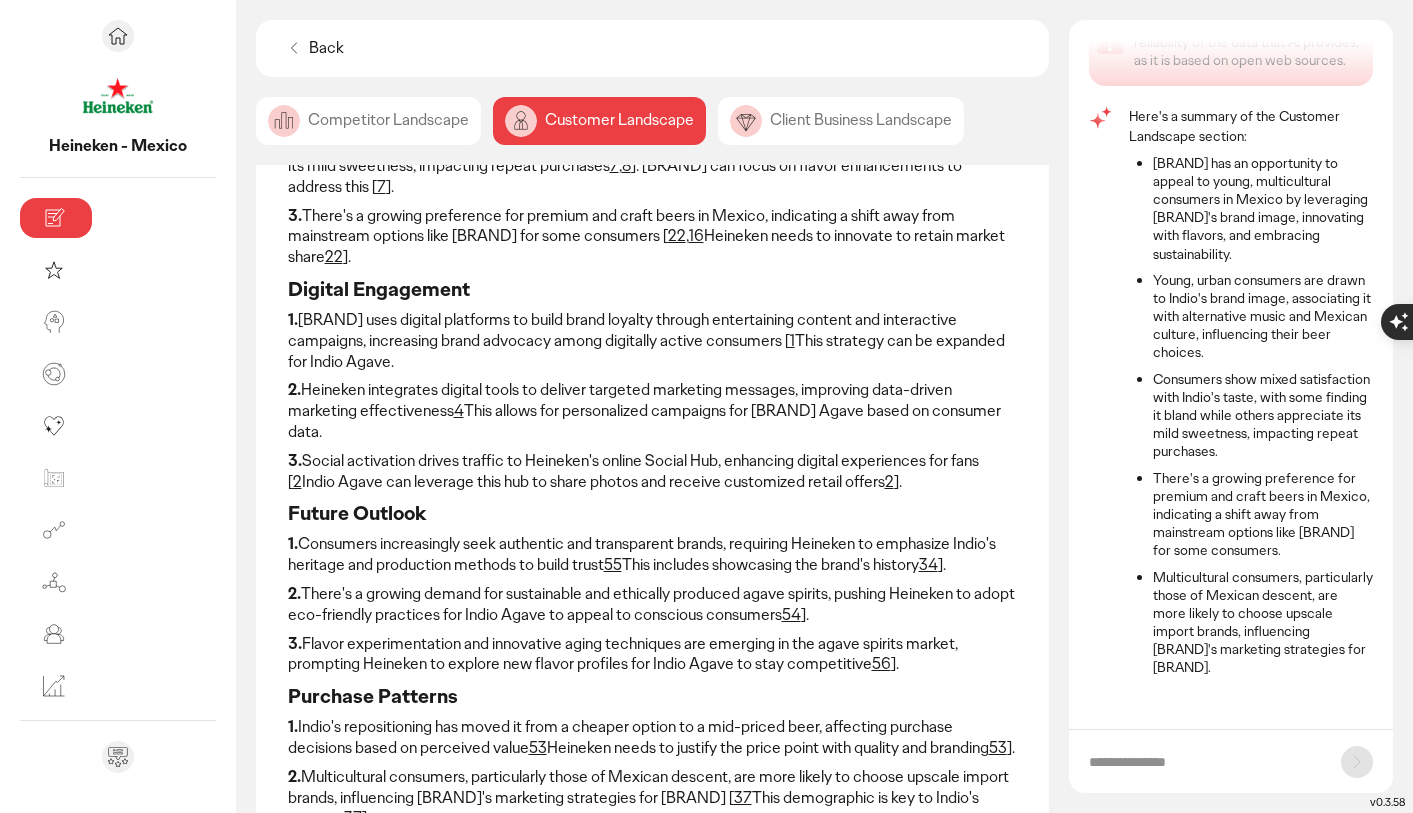 click on "Client Business Landscape" 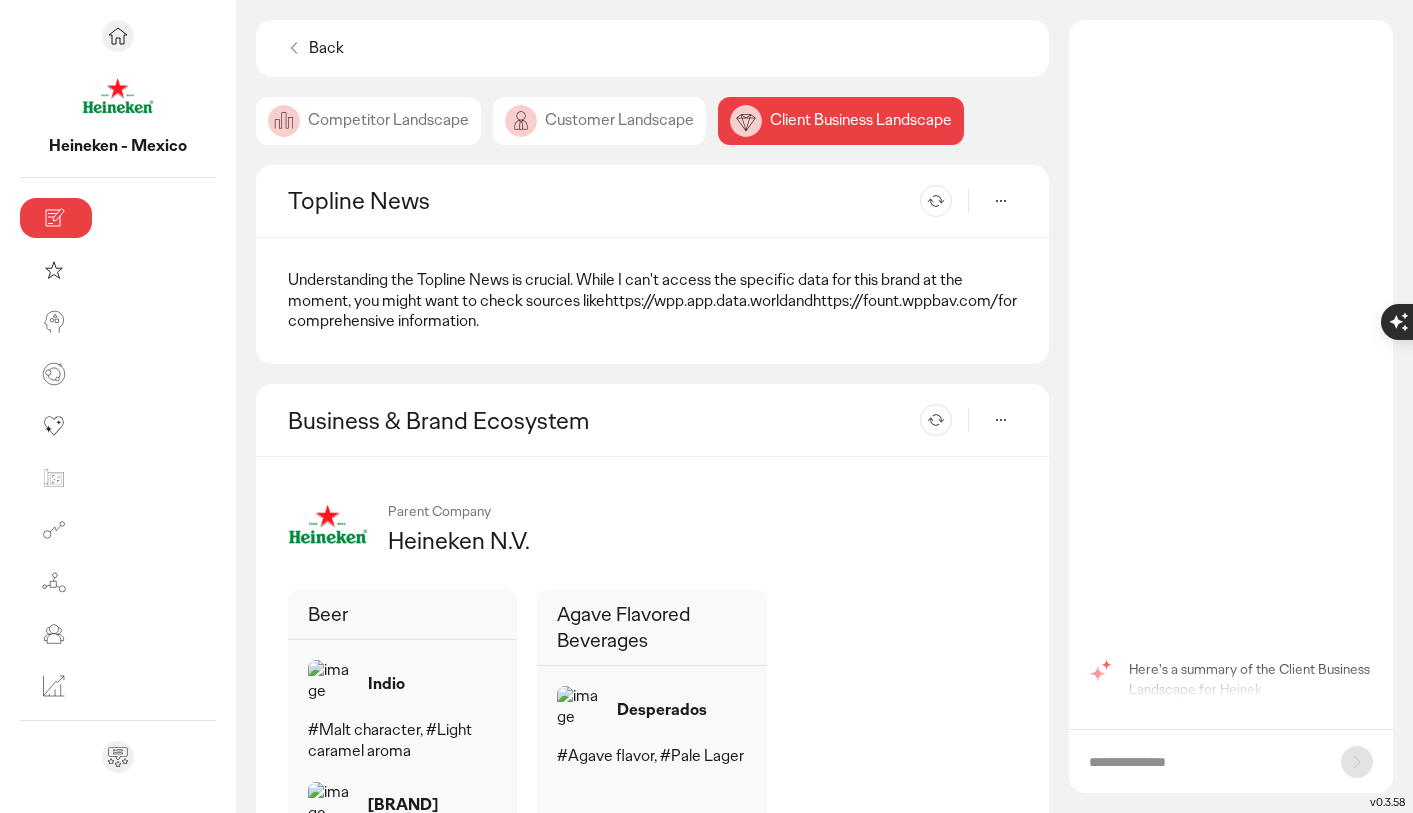 scroll, scrollTop: 0, scrollLeft: 0, axis: both 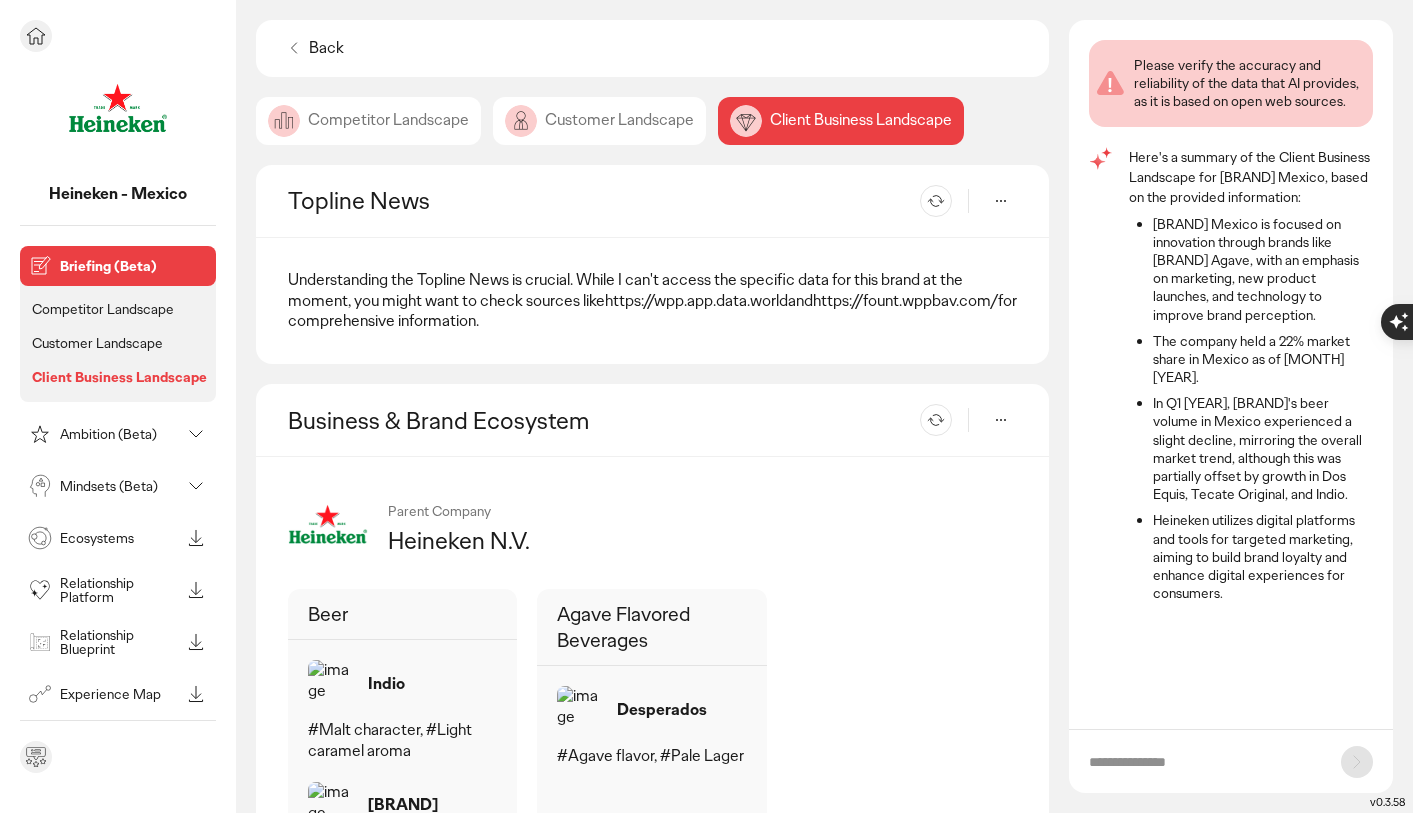 click on "Ambition (Beta)" at bounding box center [120, 434] 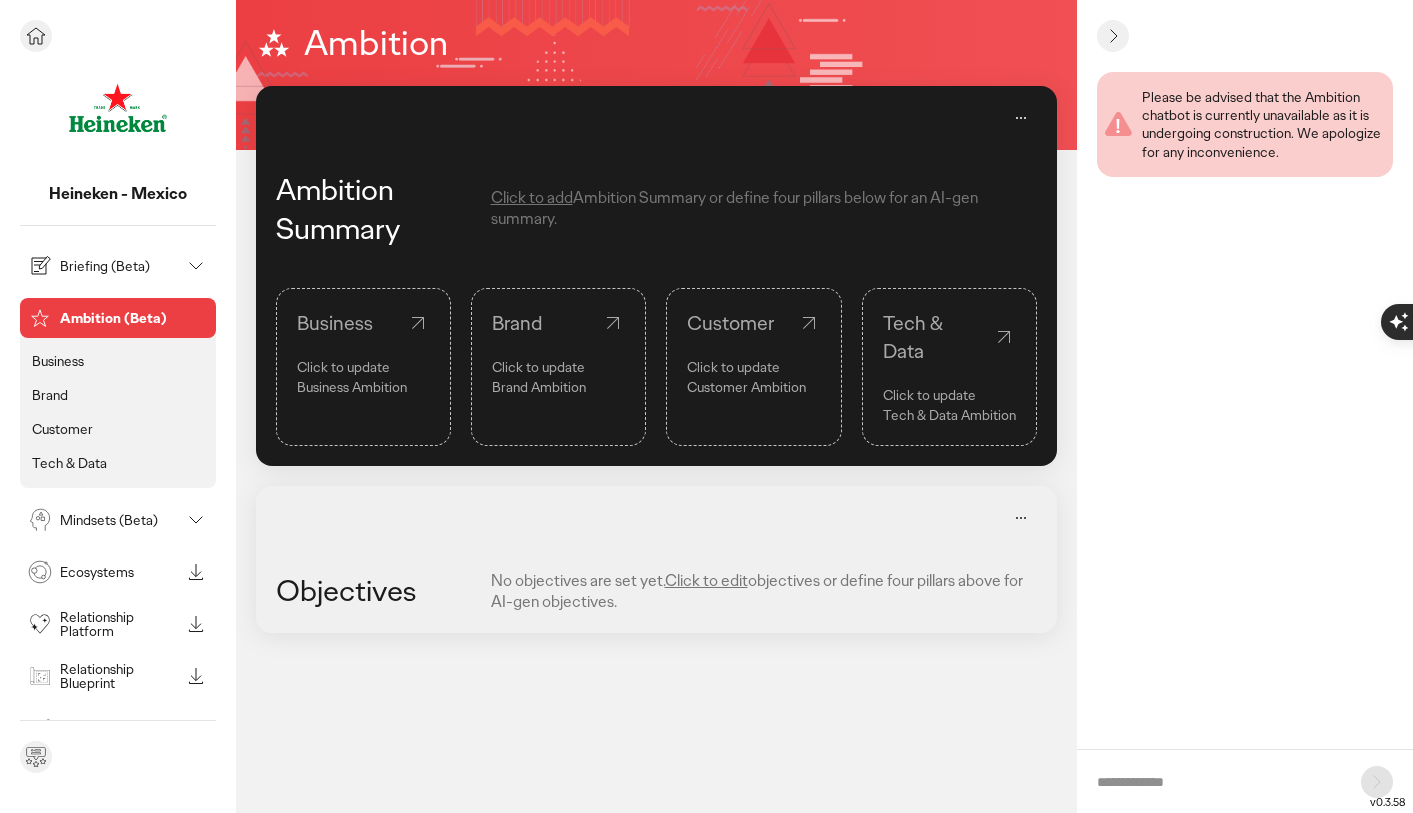 click on "Mindsets (Beta)" at bounding box center [120, 520] 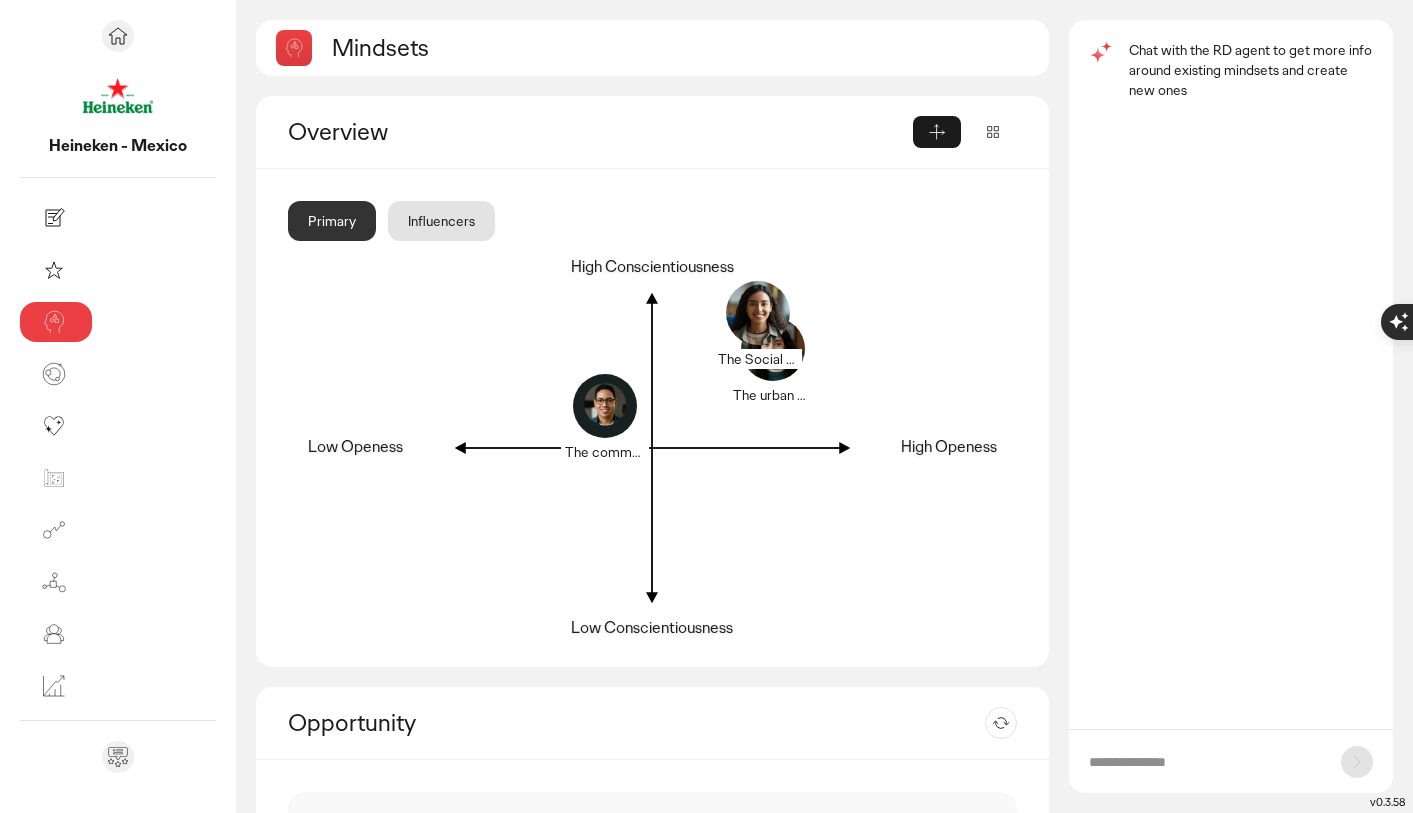 click on "Influencers" 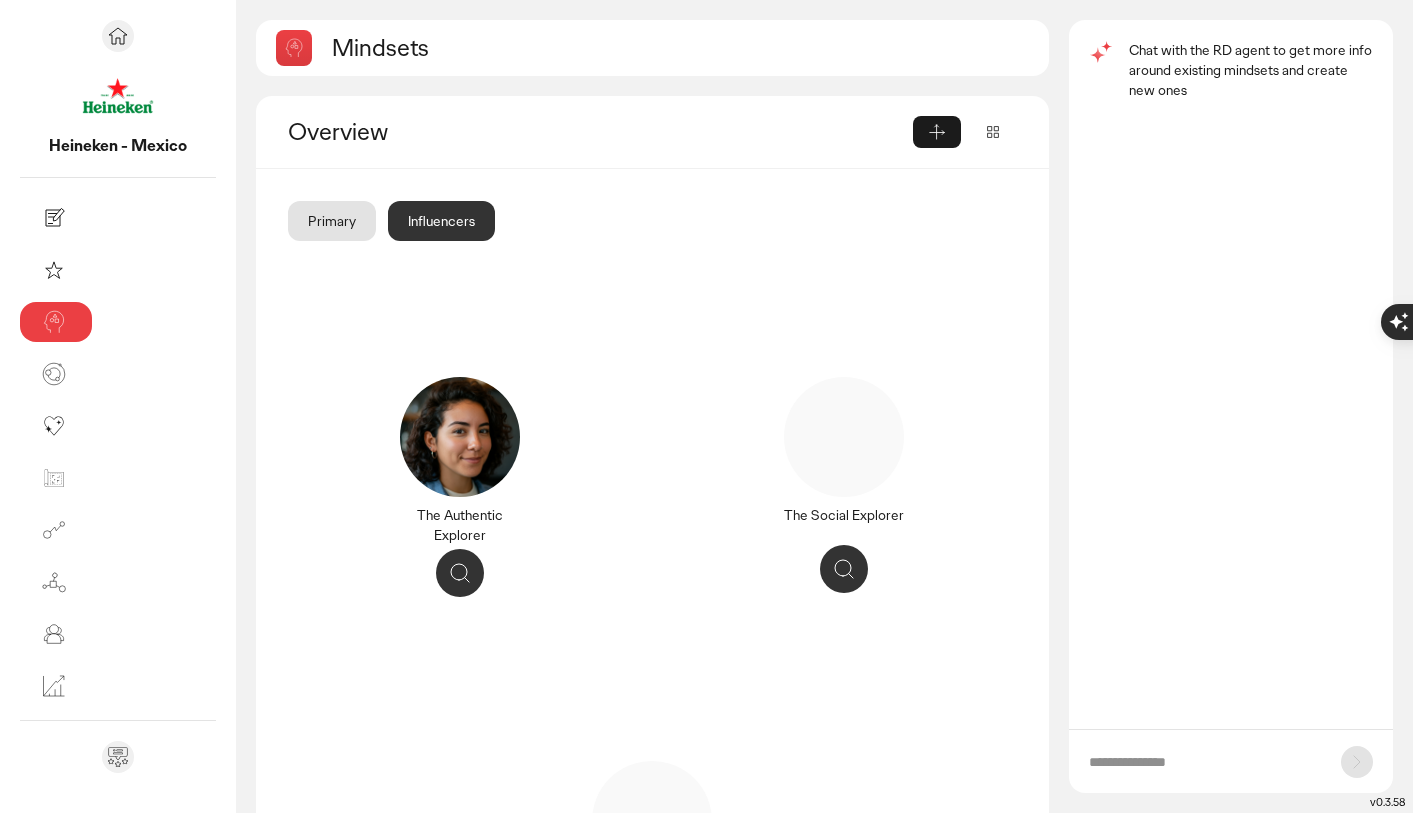 click on "Primary" 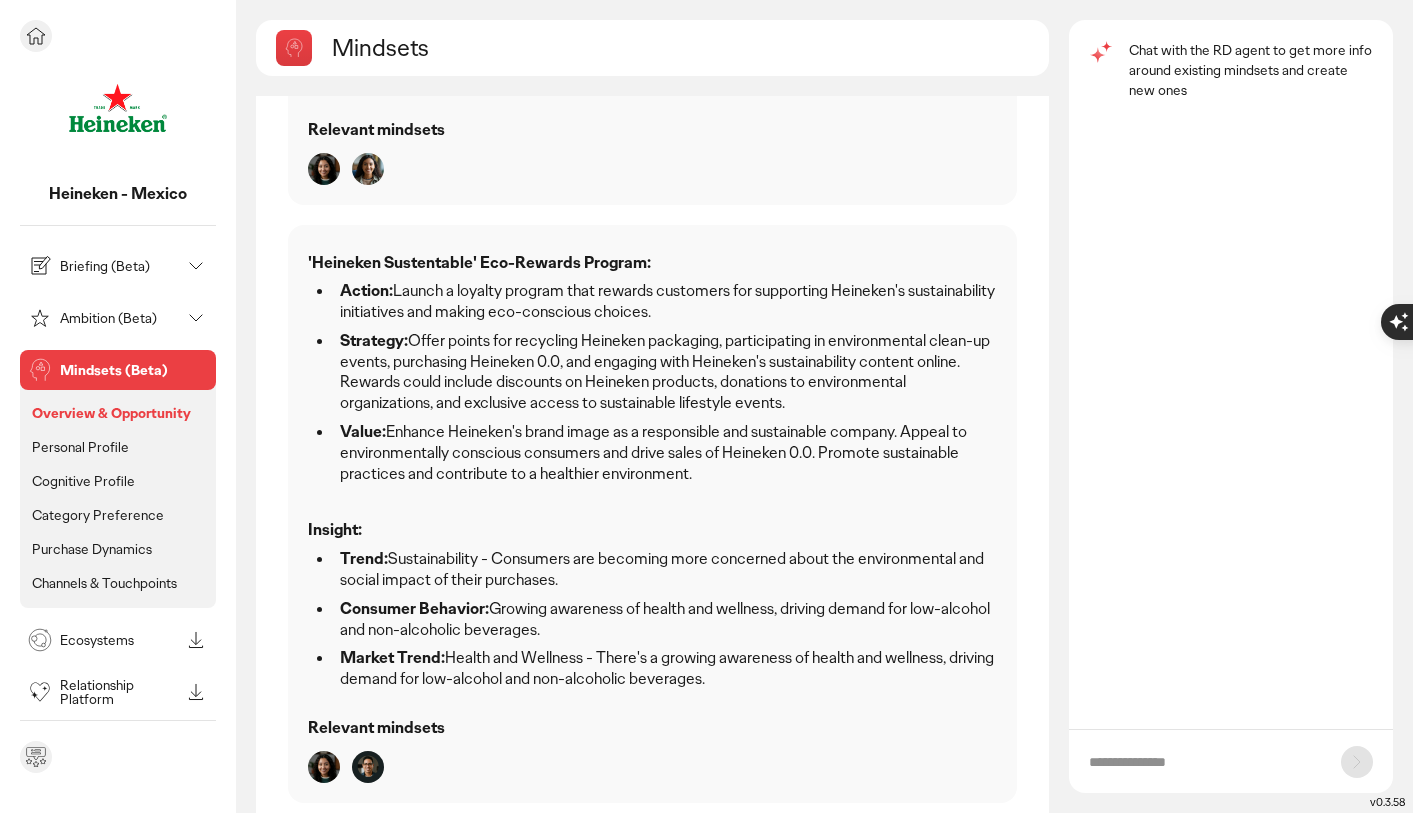 scroll, scrollTop: 1681, scrollLeft: 0, axis: vertical 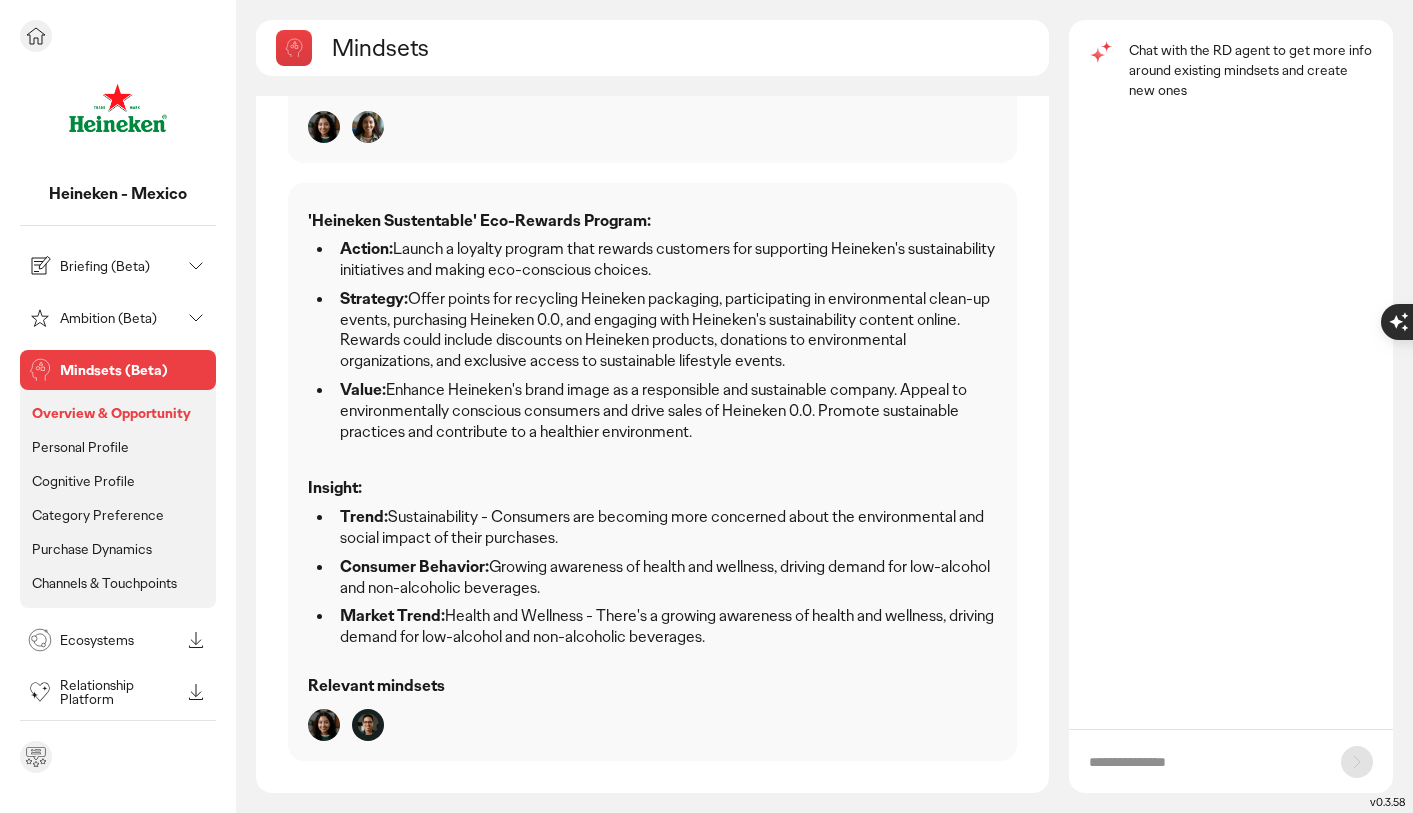 click on "Ecosystems" at bounding box center [120, 640] 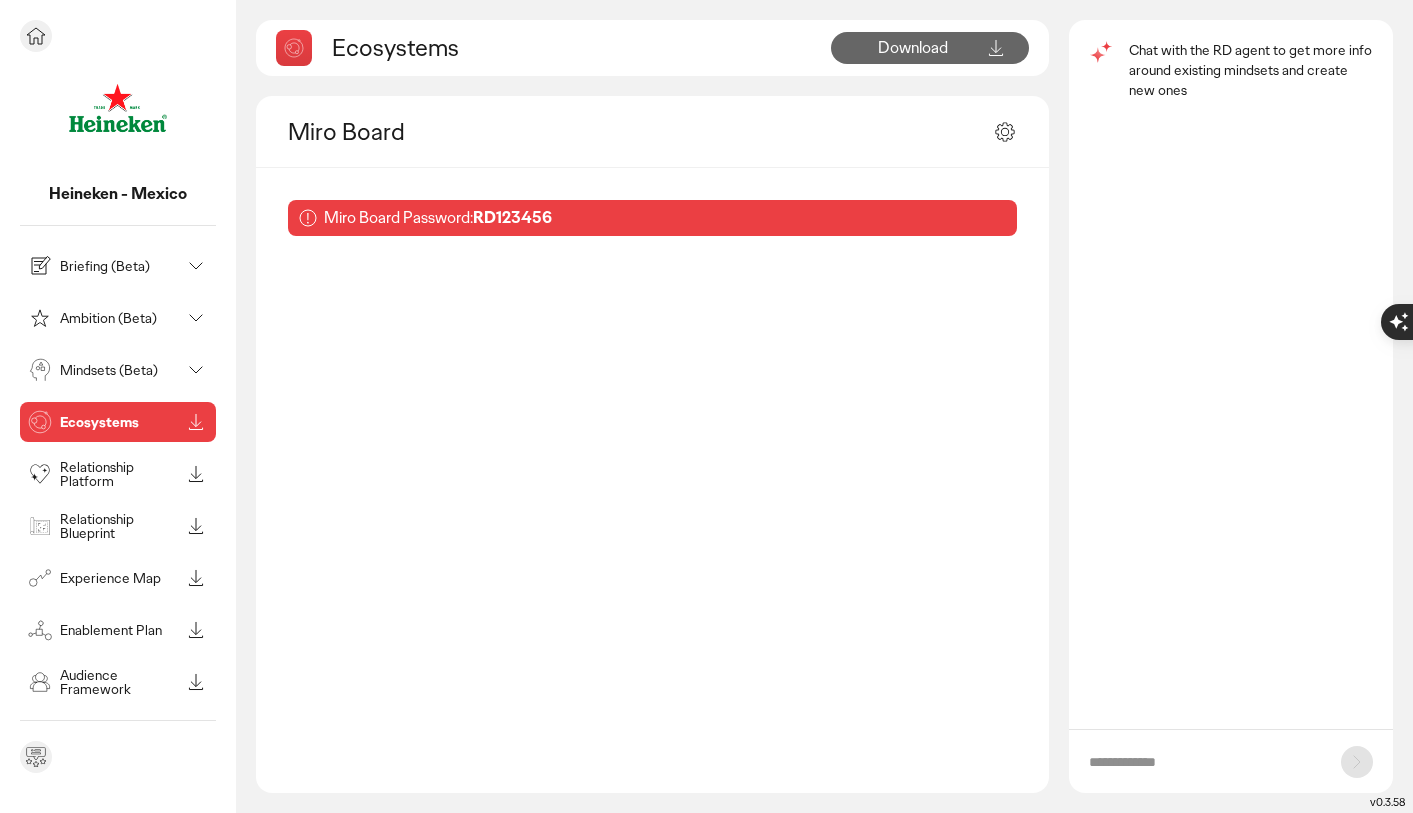 click on "Relationship Blueprint" at bounding box center (120, 526) 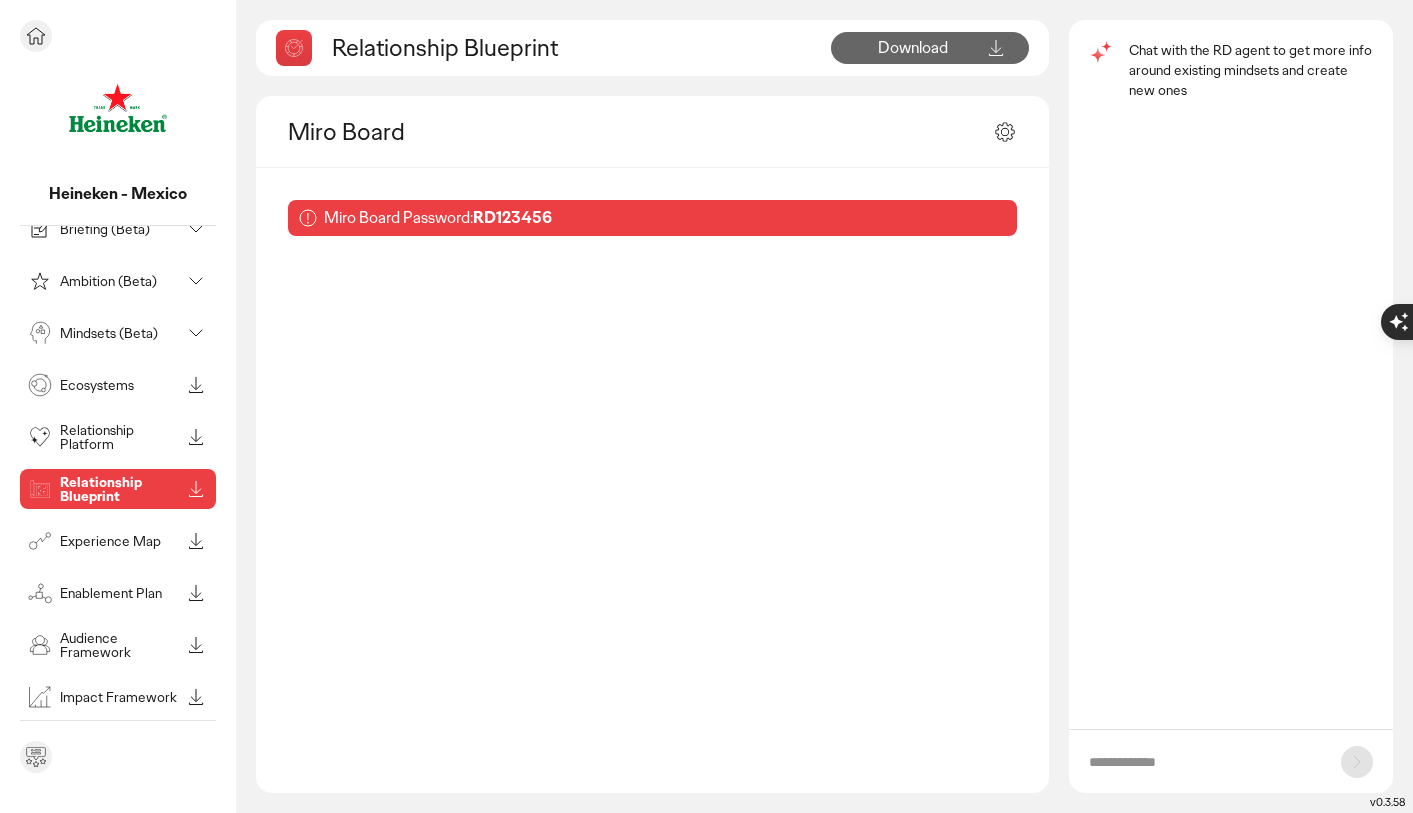 scroll, scrollTop: 70, scrollLeft: 0, axis: vertical 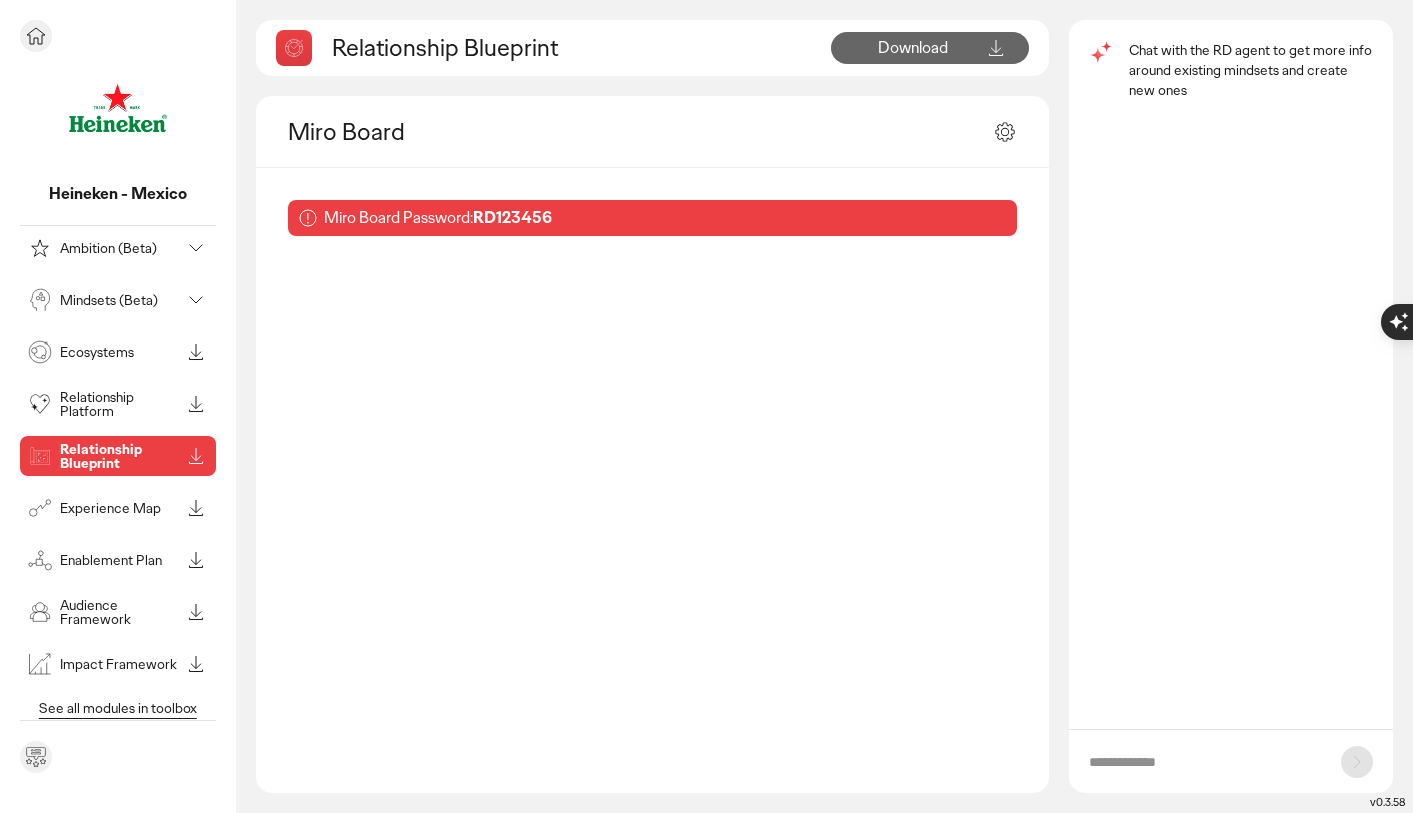 click on "Impact Framework" at bounding box center (120, 664) 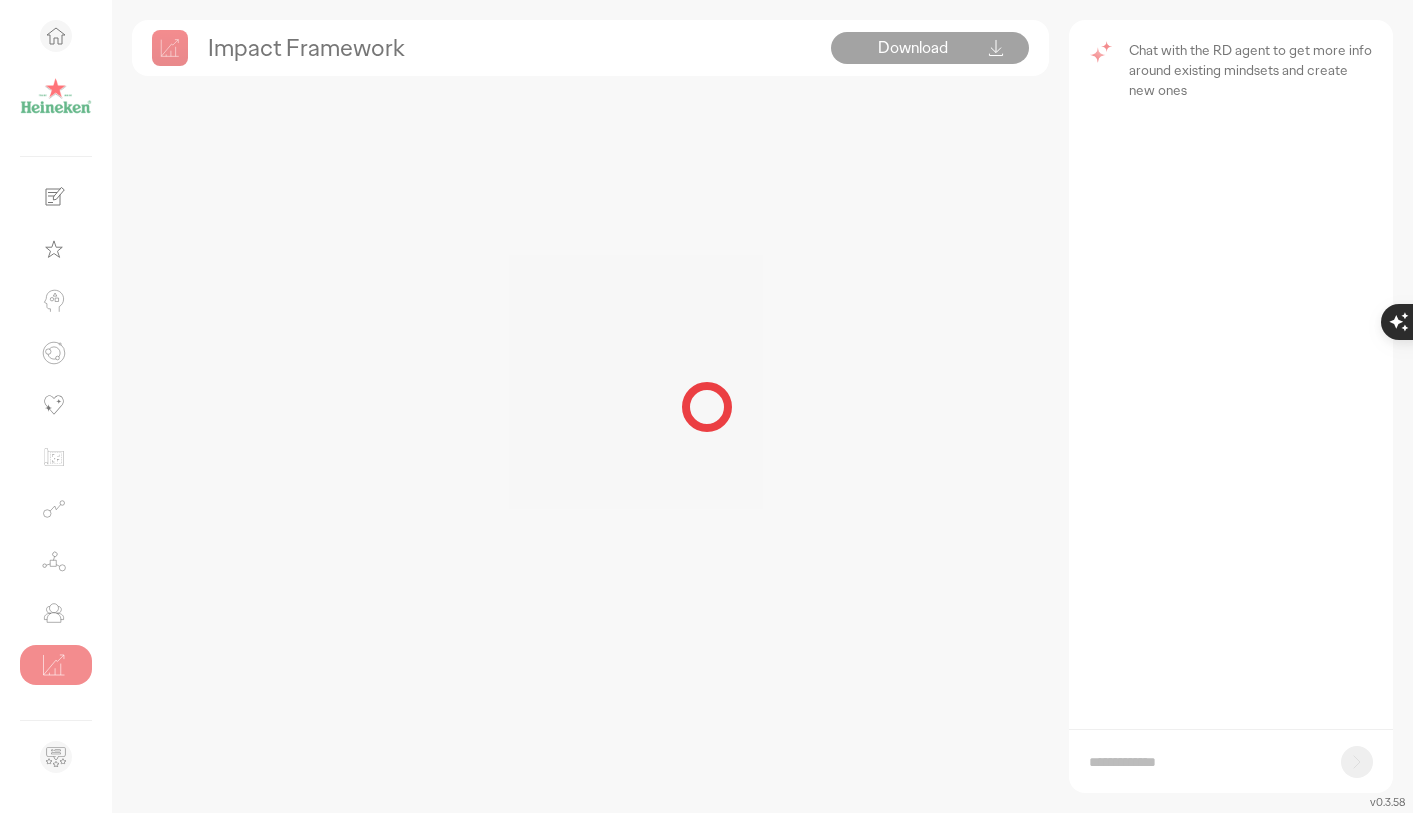scroll, scrollTop: 0, scrollLeft: 0, axis: both 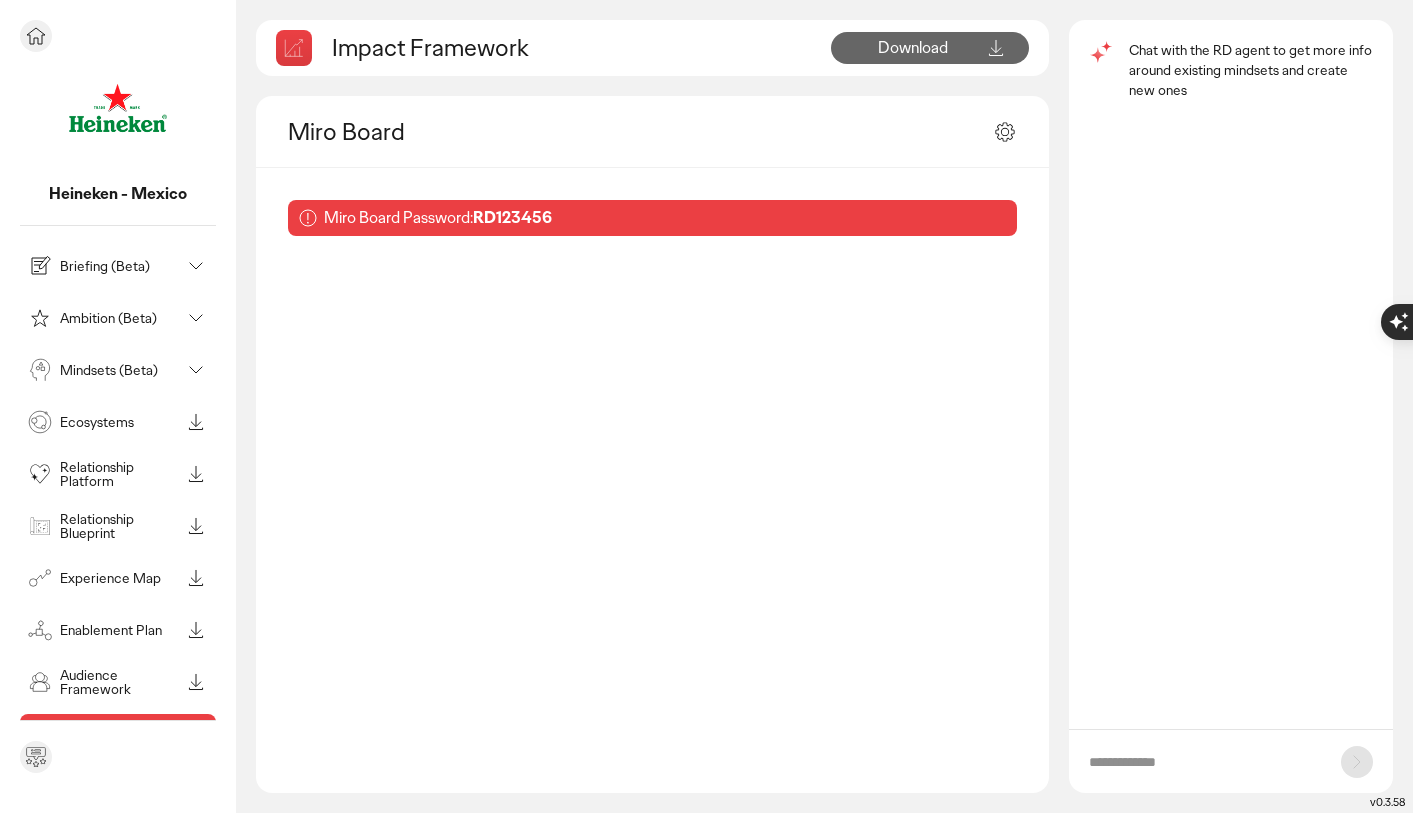 click on "Briefing (Beta)" at bounding box center [120, 266] 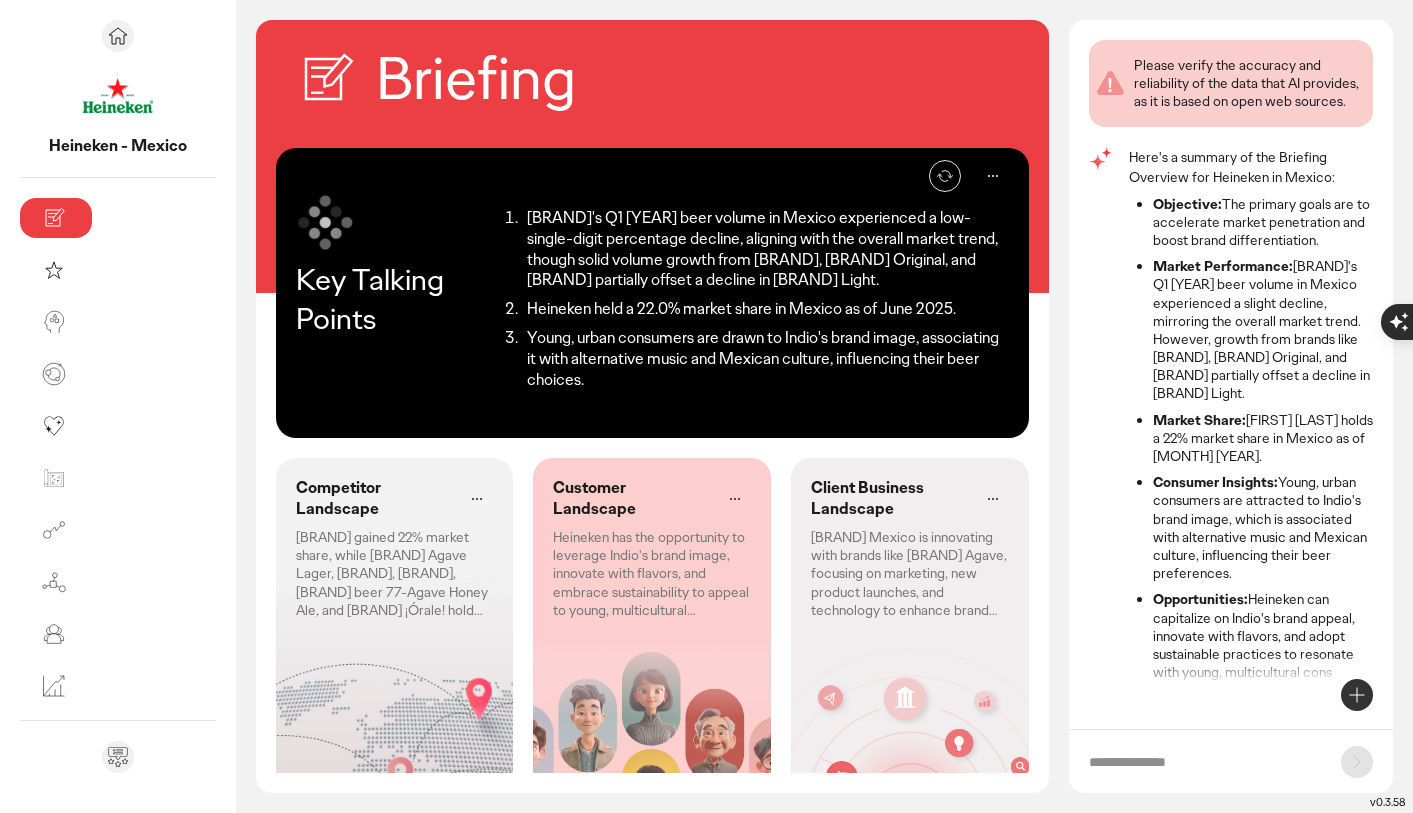 scroll, scrollTop: 22, scrollLeft: 0, axis: vertical 